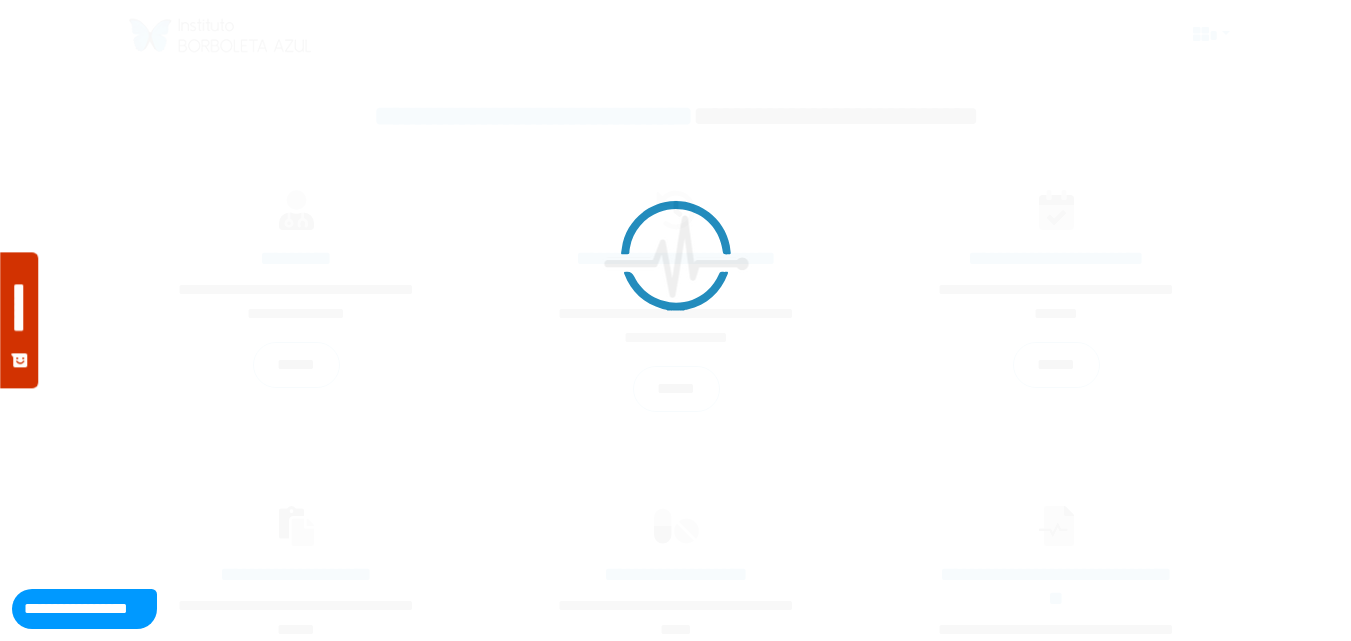scroll, scrollTop: 0, scrollLeft: 0, axis: both 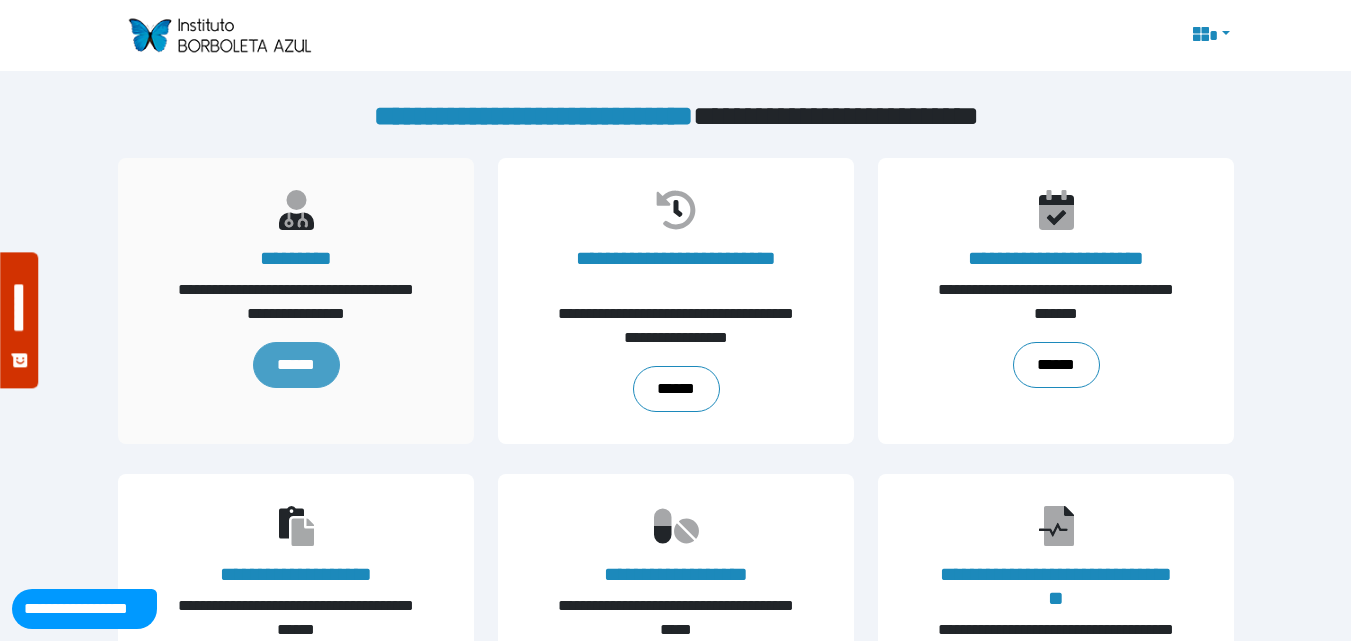 click on "******" at bounding box center [295, 365] 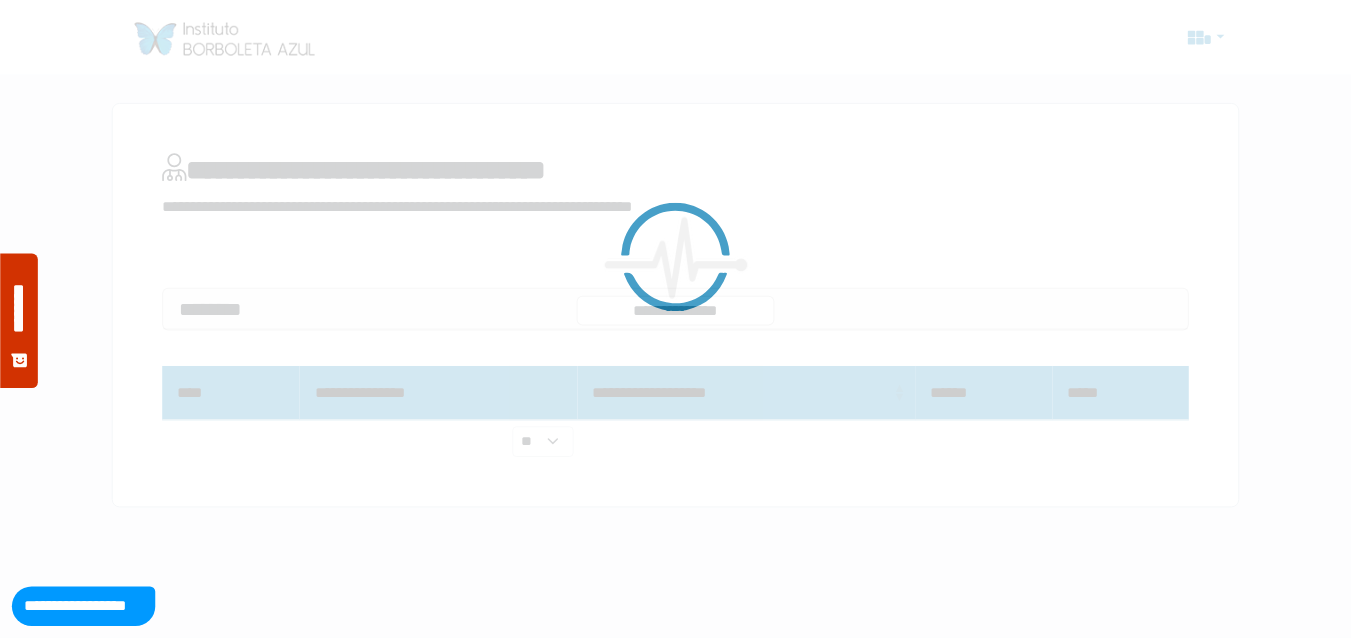 scroll, scrollTop: 0, scrollLeft: 0, axis: both 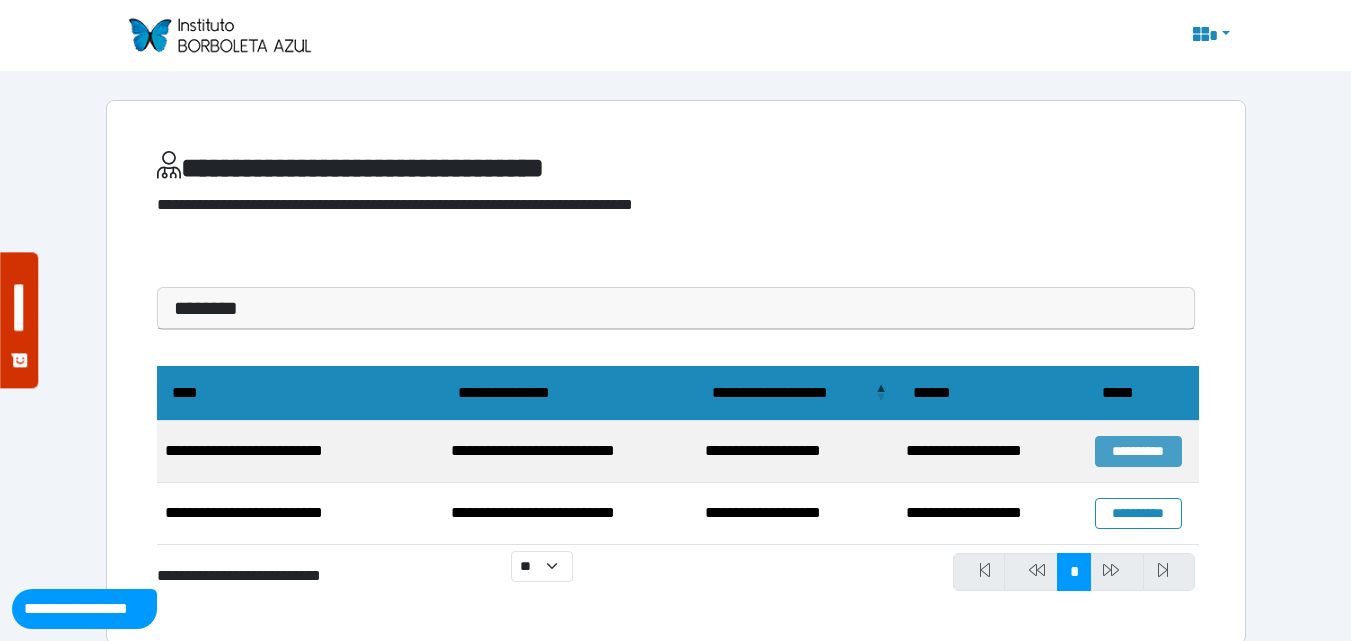 click on "**********" at bounding box center [1138, 451] 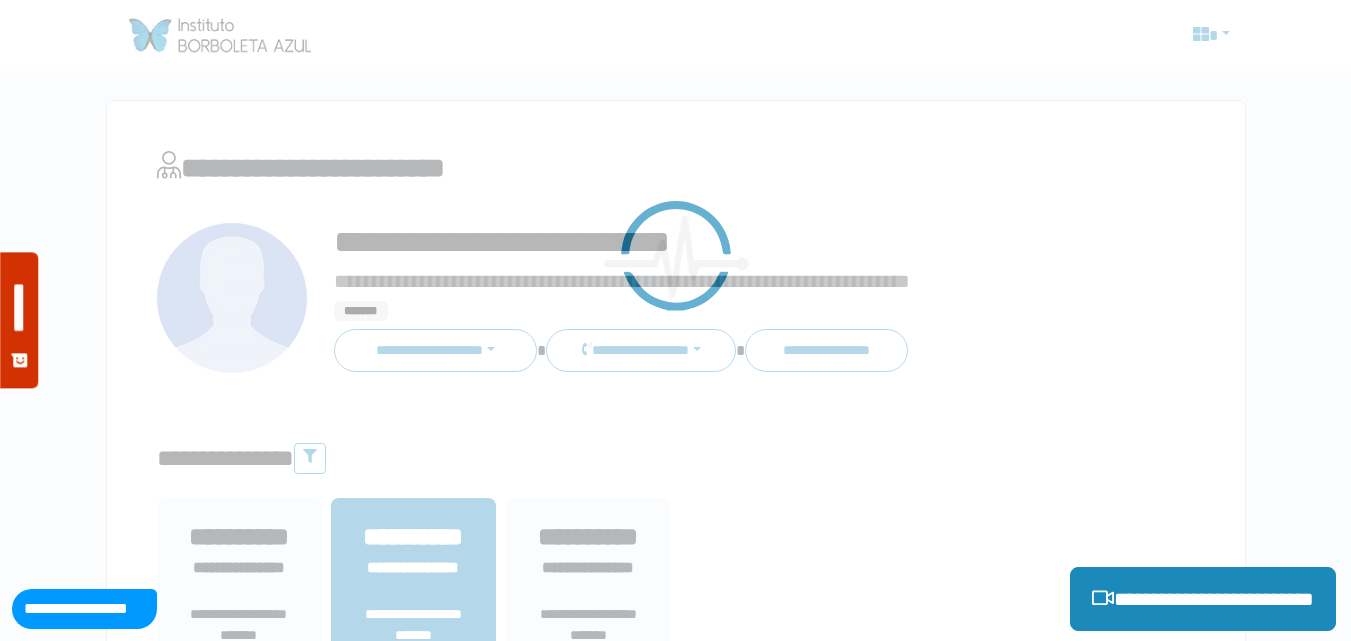 scroll, scrollTop: 0, scrollLeft: 0, axis: both 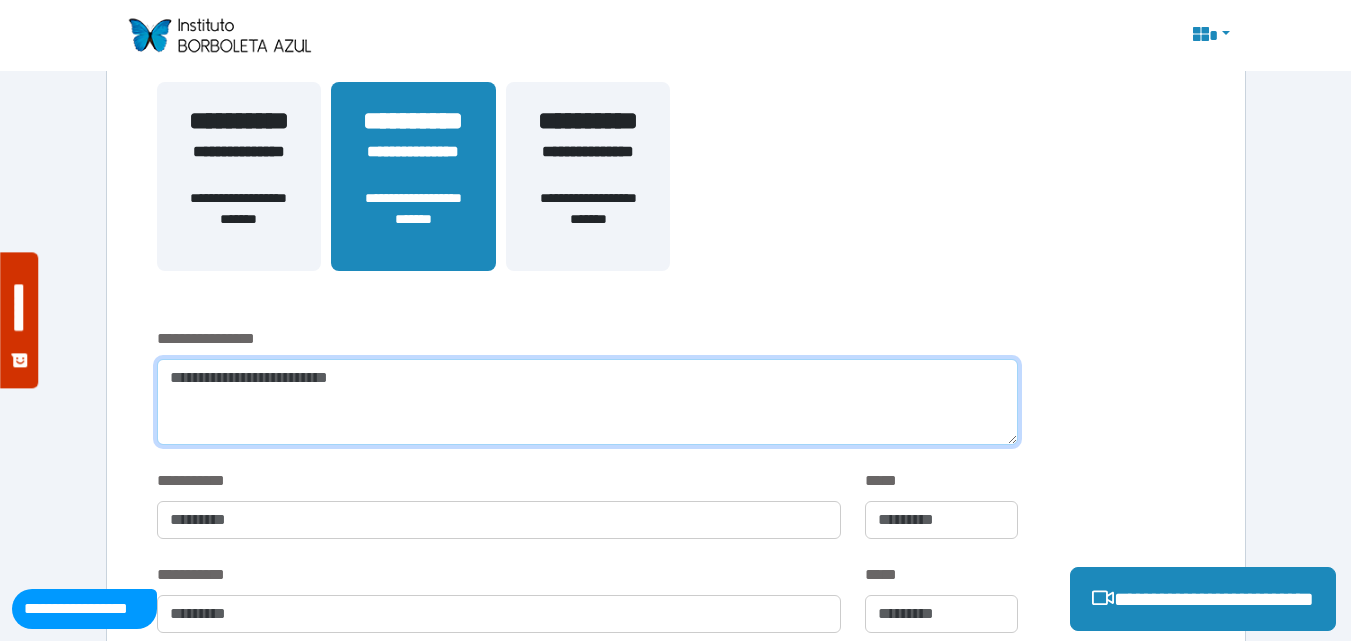 click at bounding box center [587, 402] 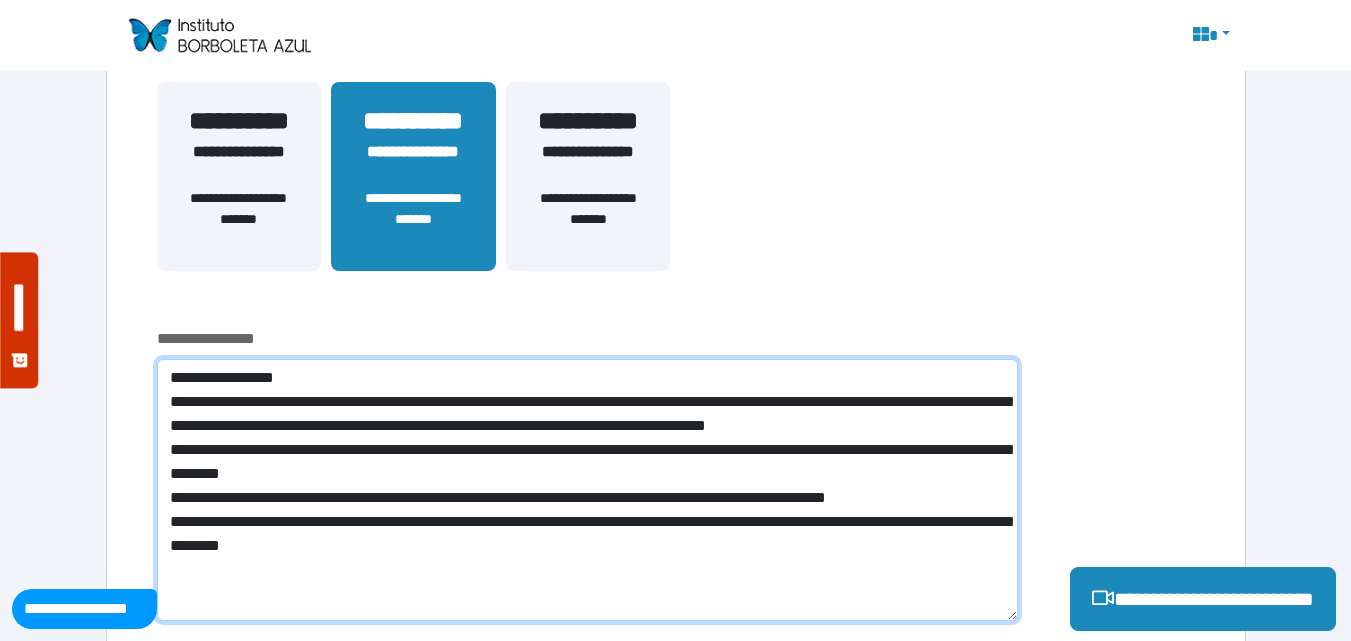 scroll, scrollTop: 0, scrollLeft: 0, axis: both 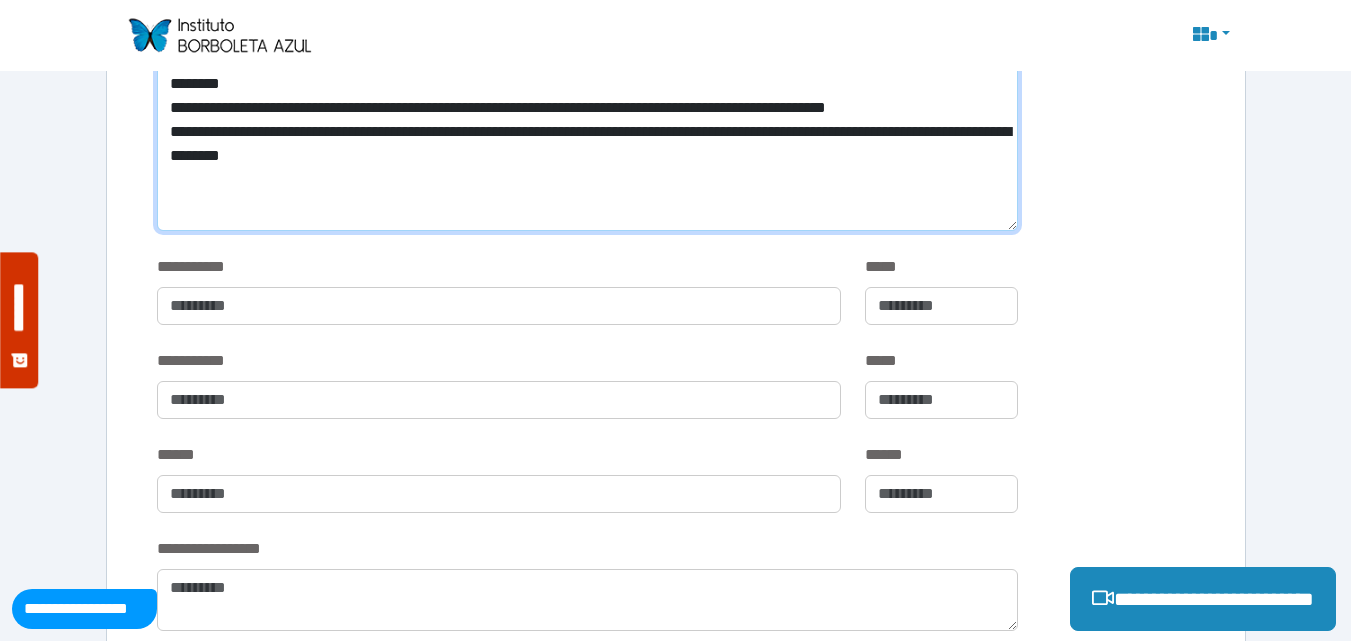 type on "**********" 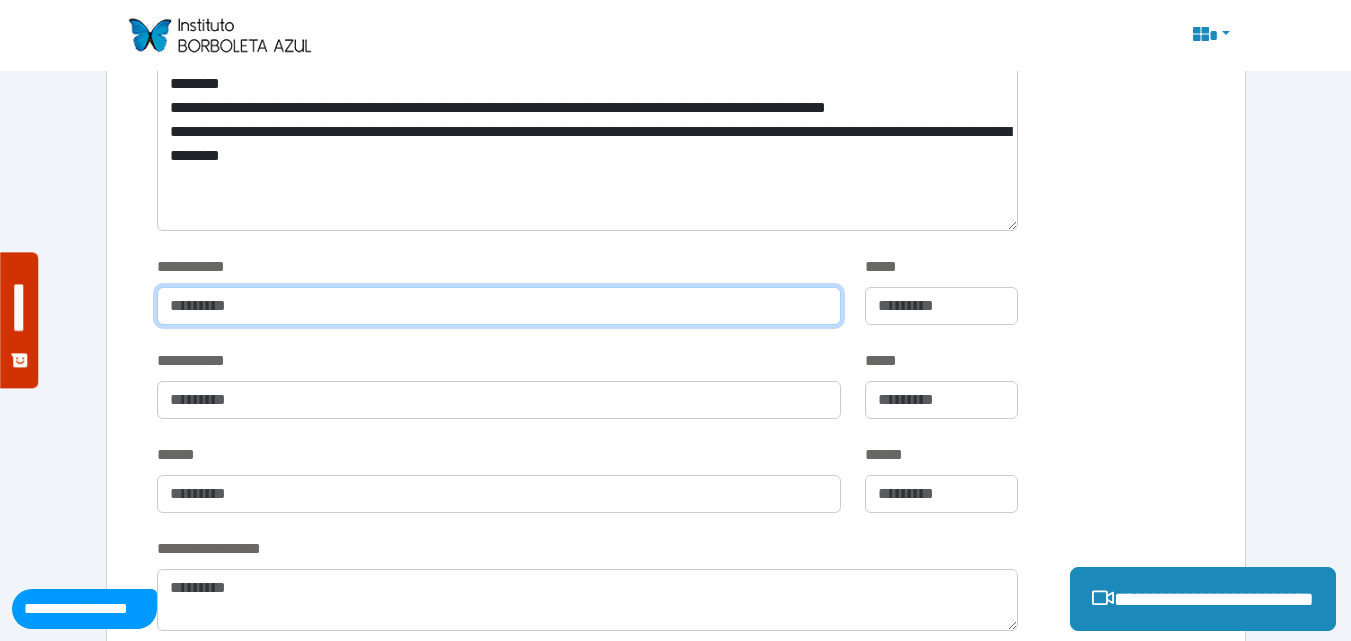 click at bounding box center (499, 306) 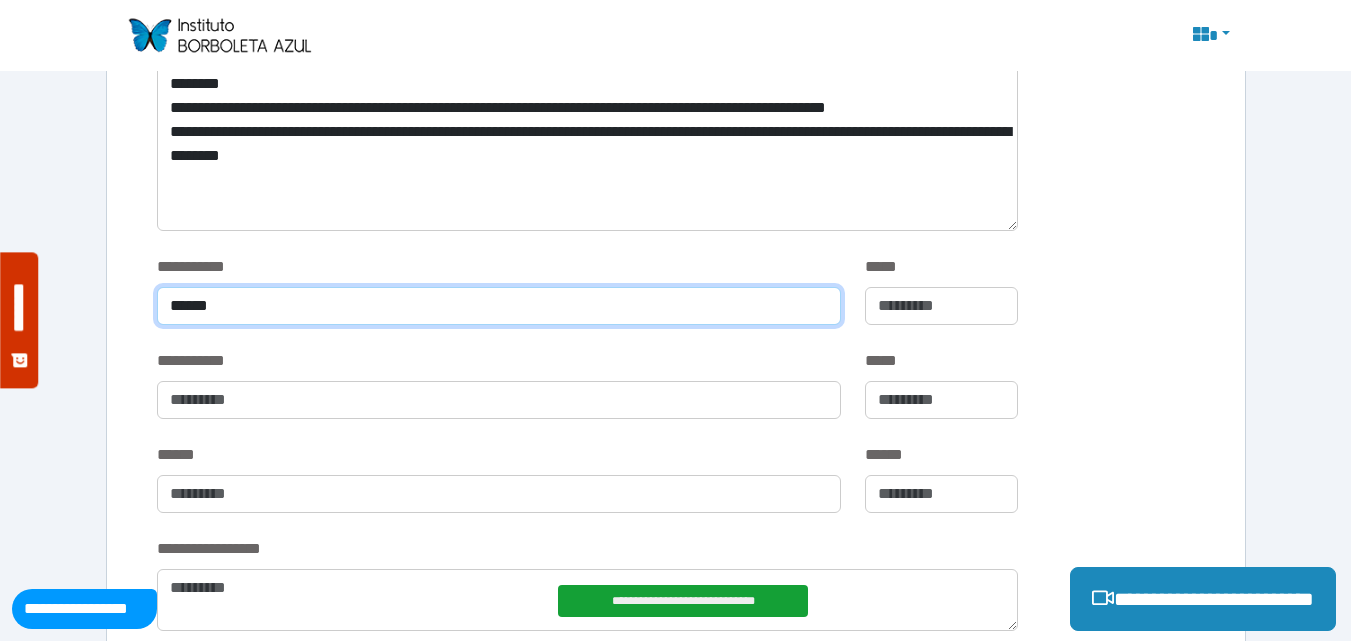 type on "Some text here" 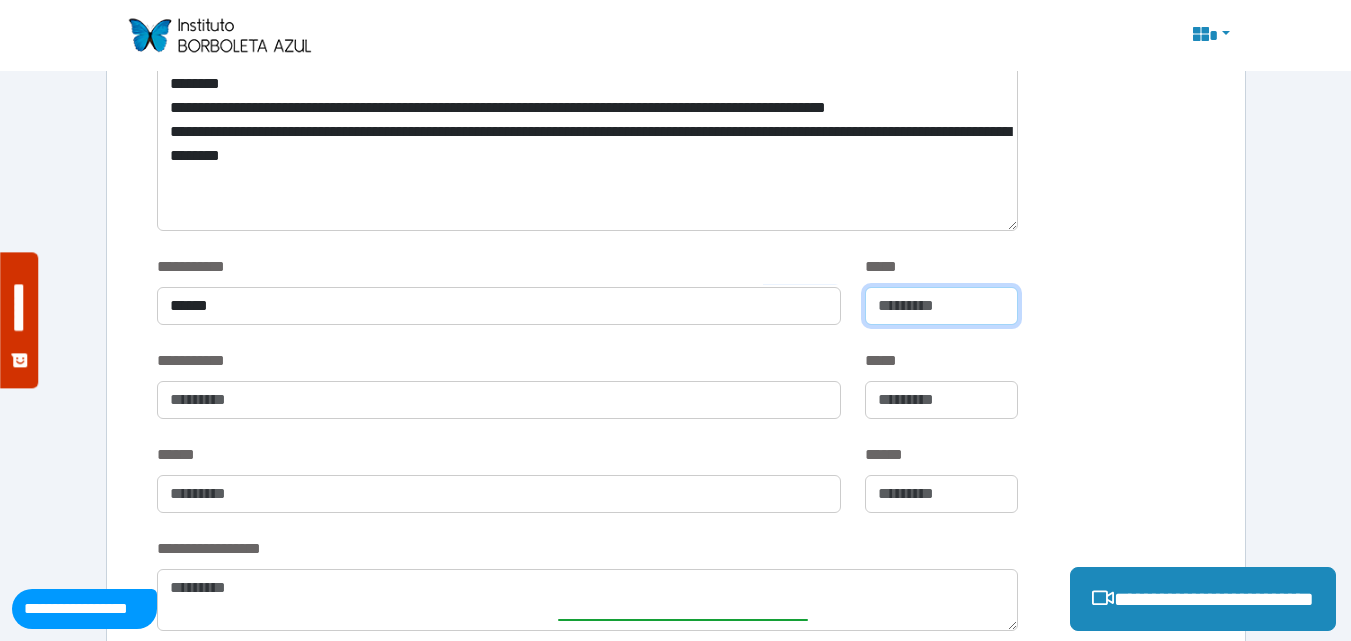 click at bounding box center (941, 306) 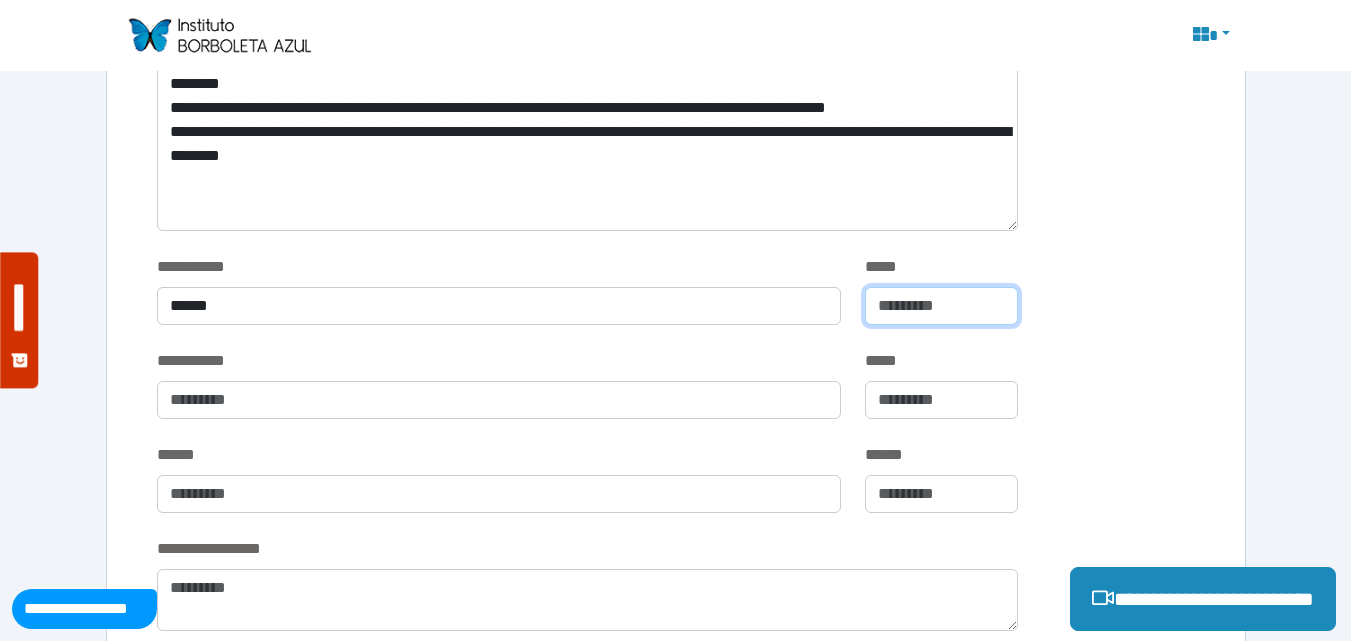 type on "**" 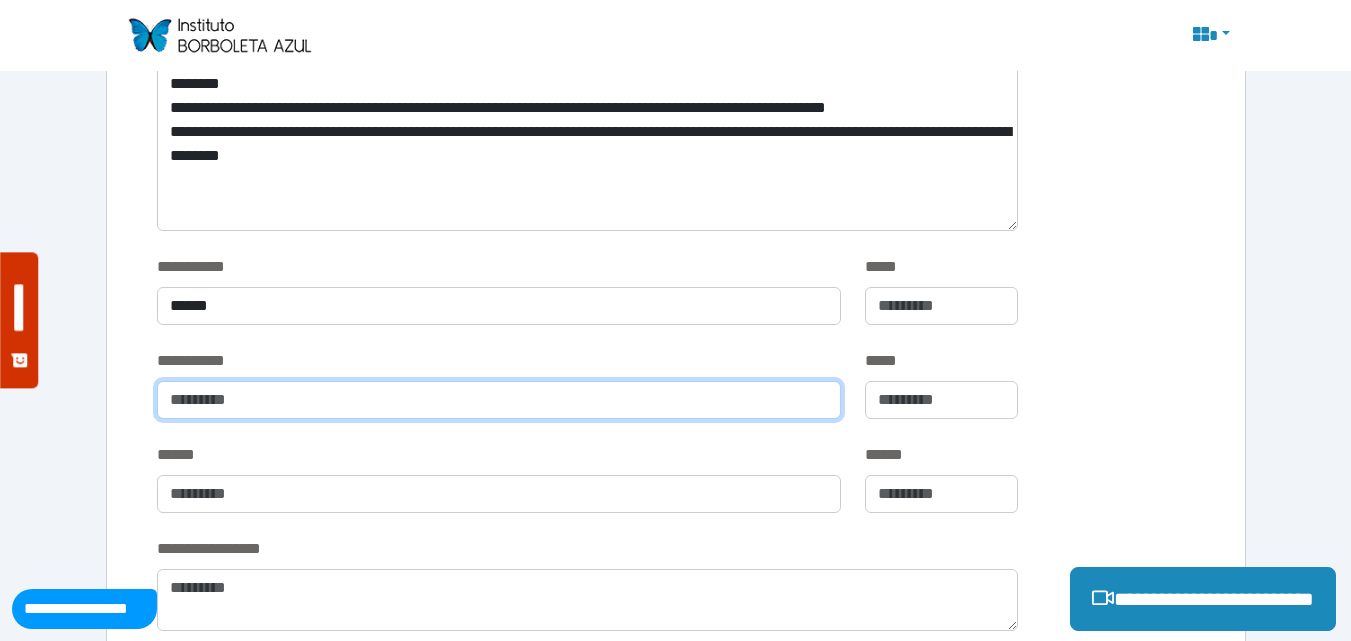 click at bounding box center [499, 400] 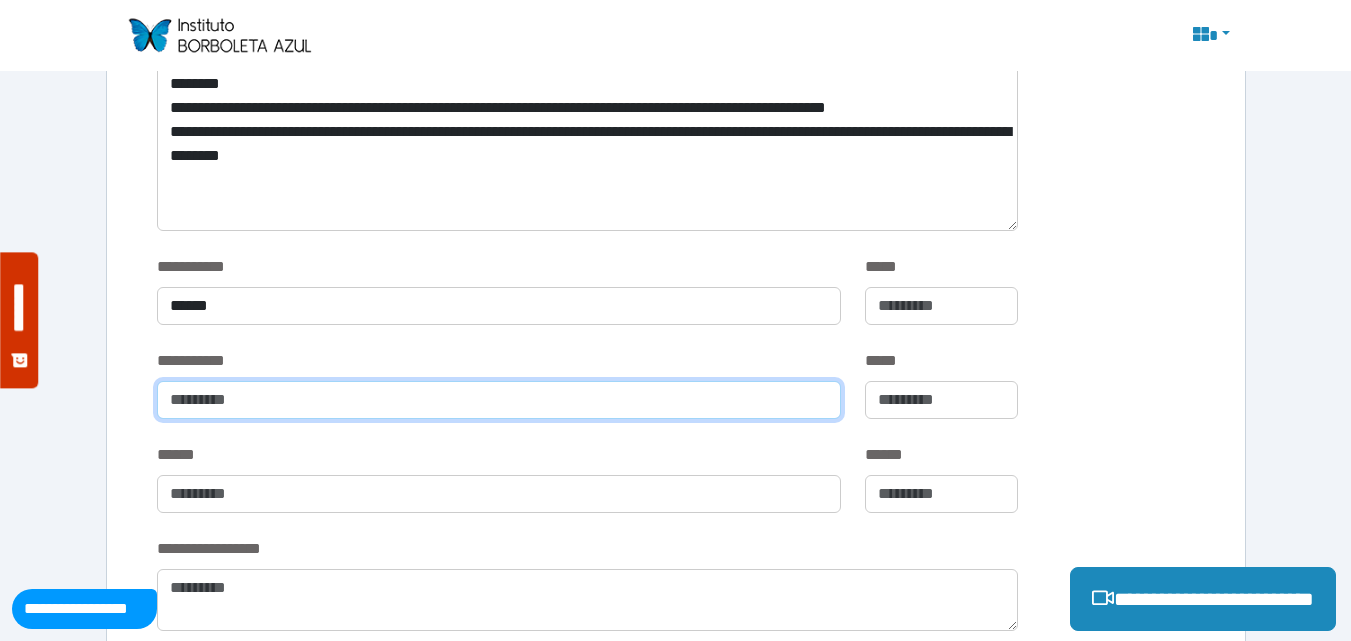 paste on "**********" 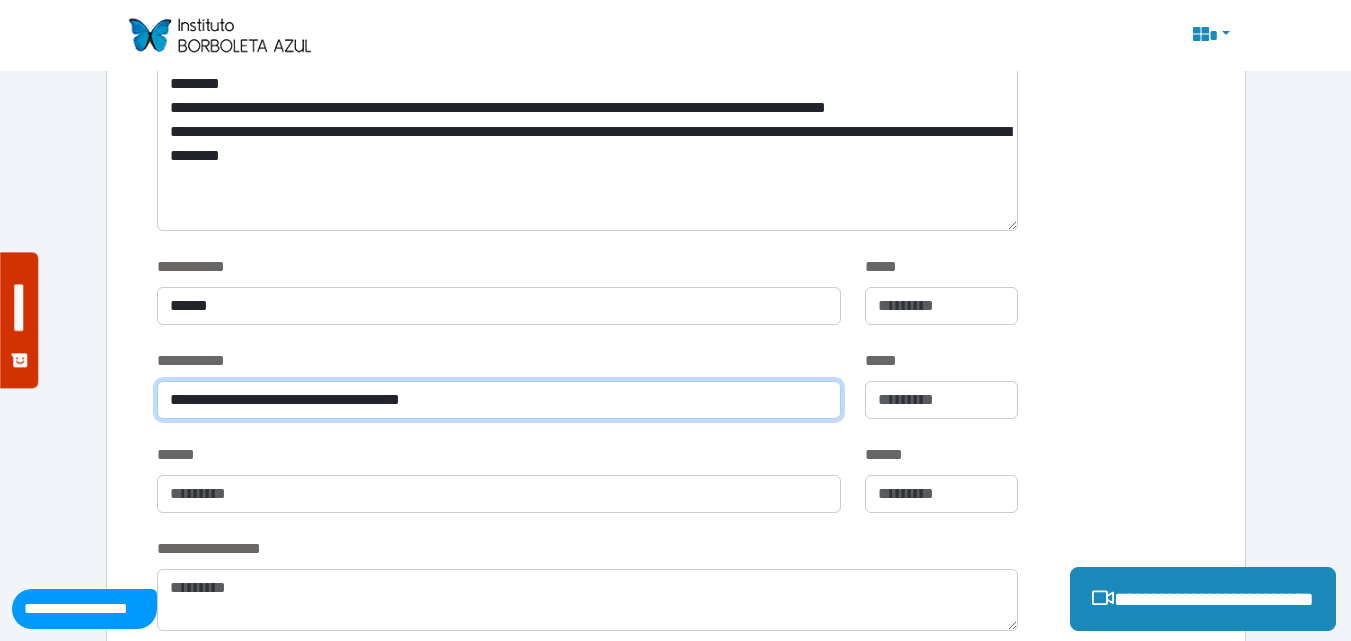 type on "**********" 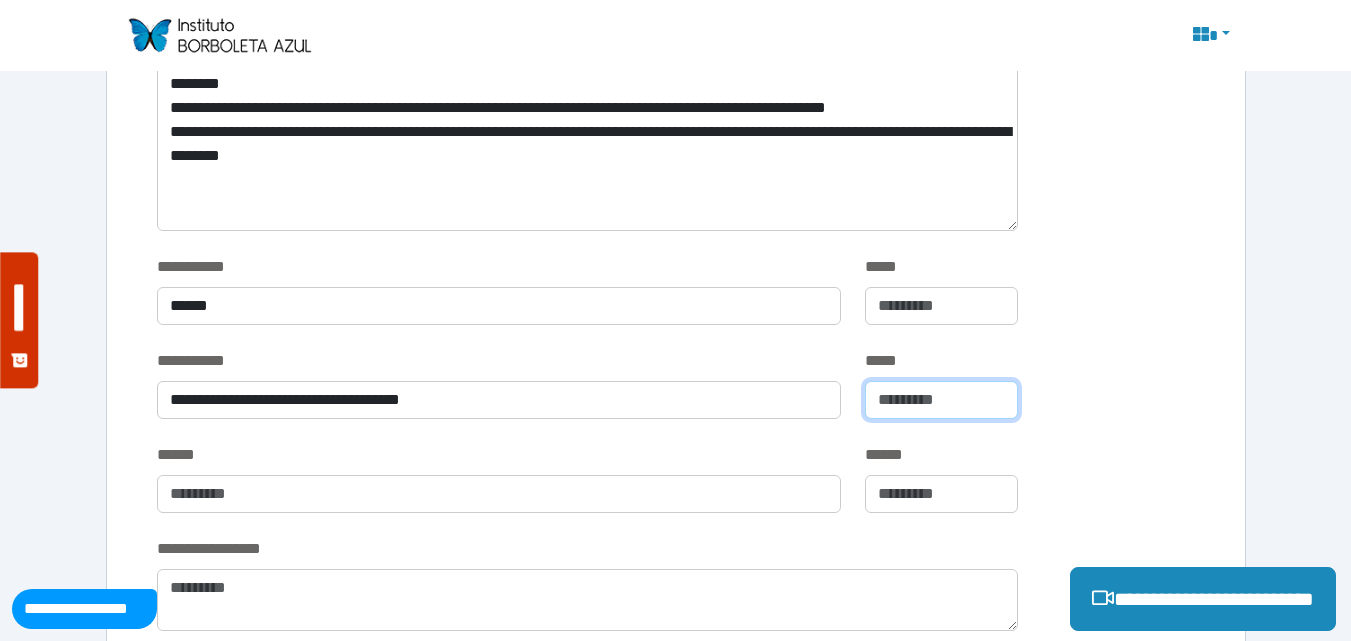 click at bounding box center (941, 400) 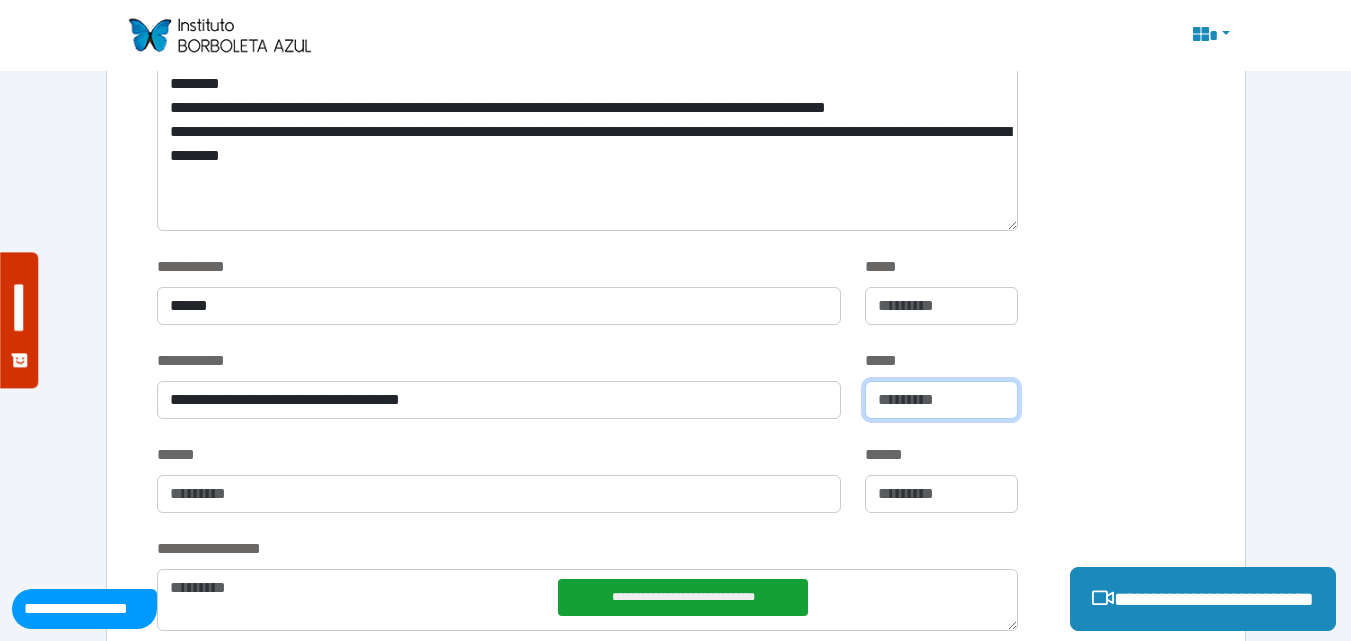 type on "**" 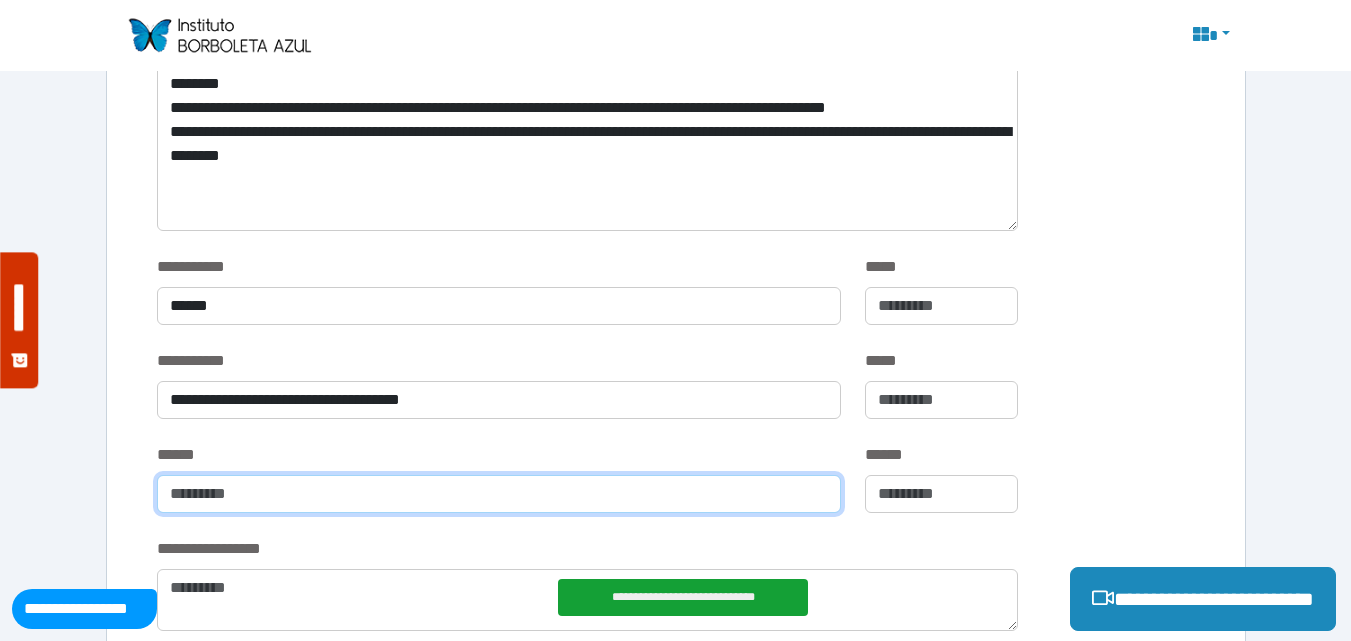 click at bounding box center [499, 494] 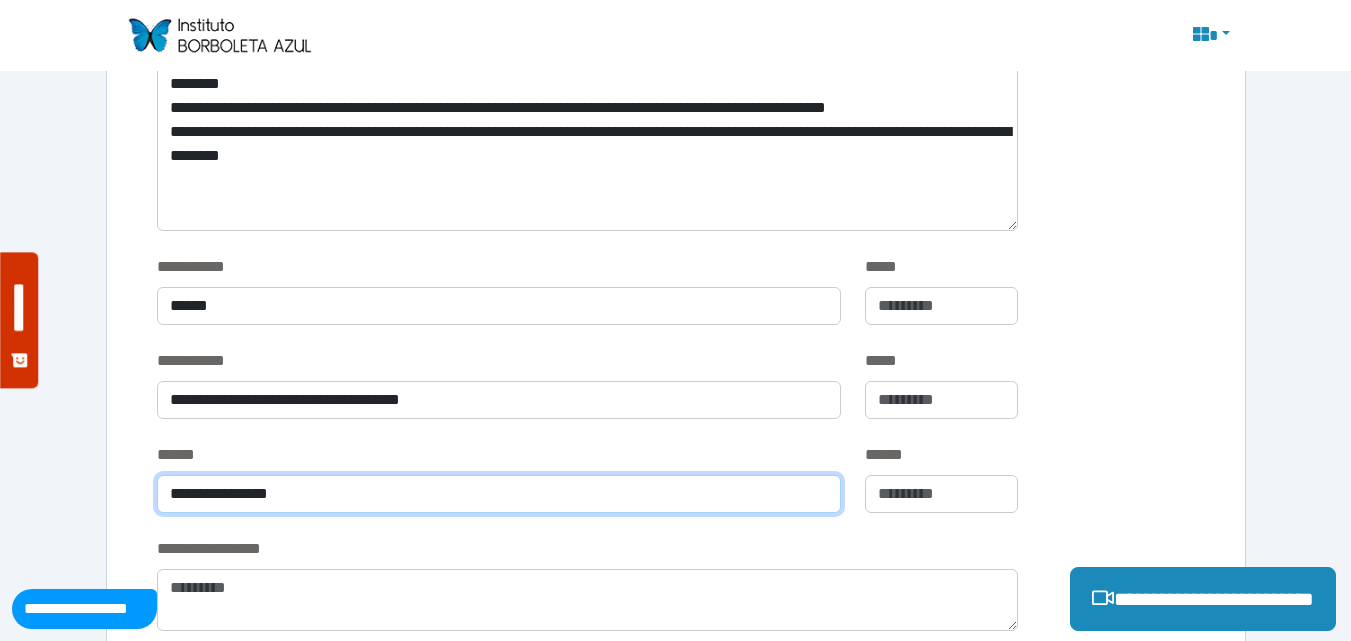 type on "More text with personal info" 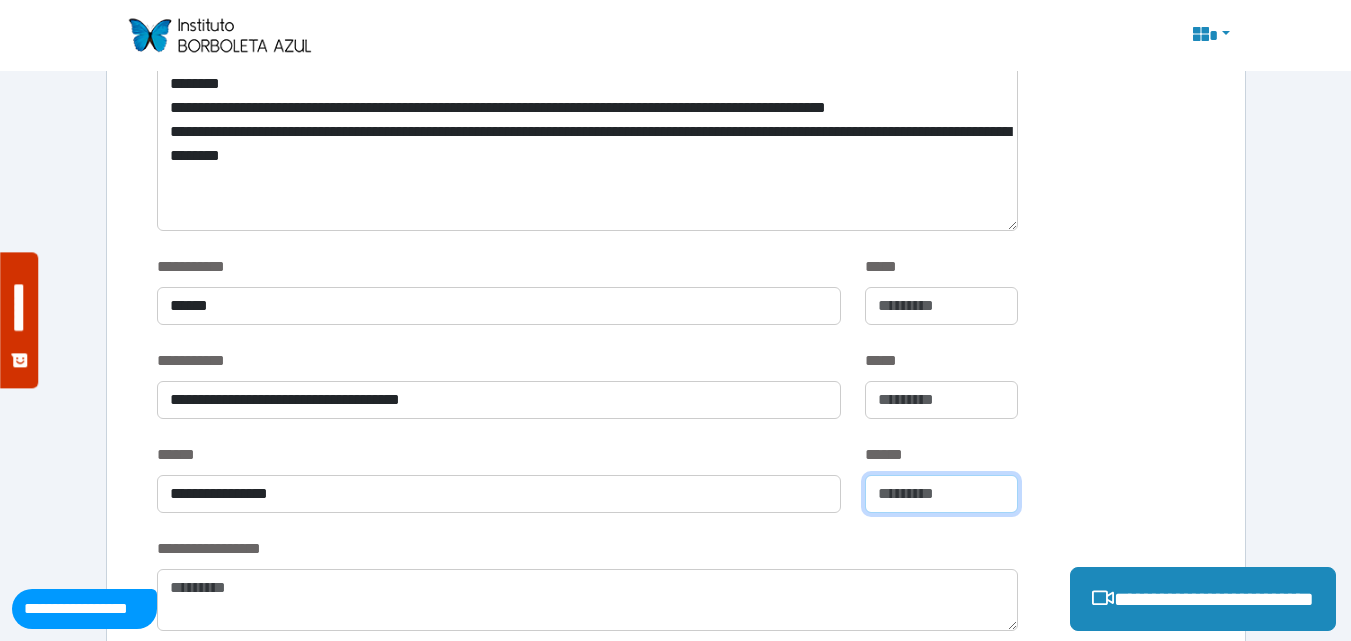 click at bounding box center [941, 494] 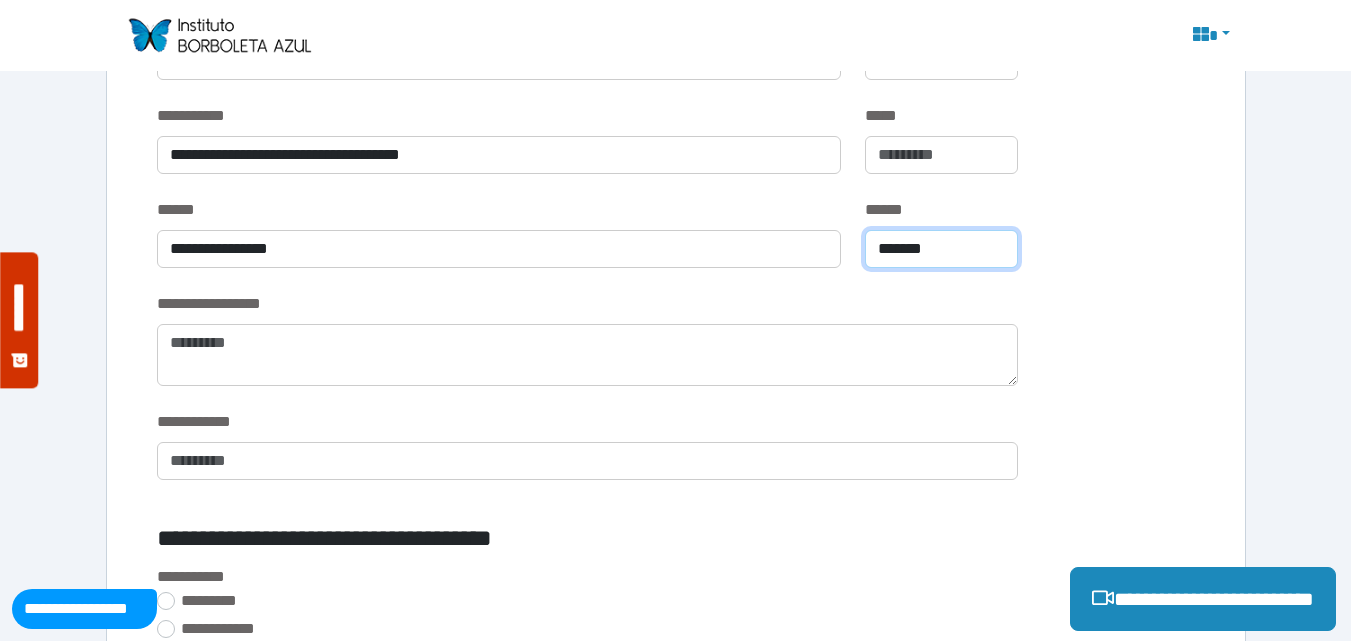 scroll, scrollTop: 1066, scrollLeft: 0, axis: vertical 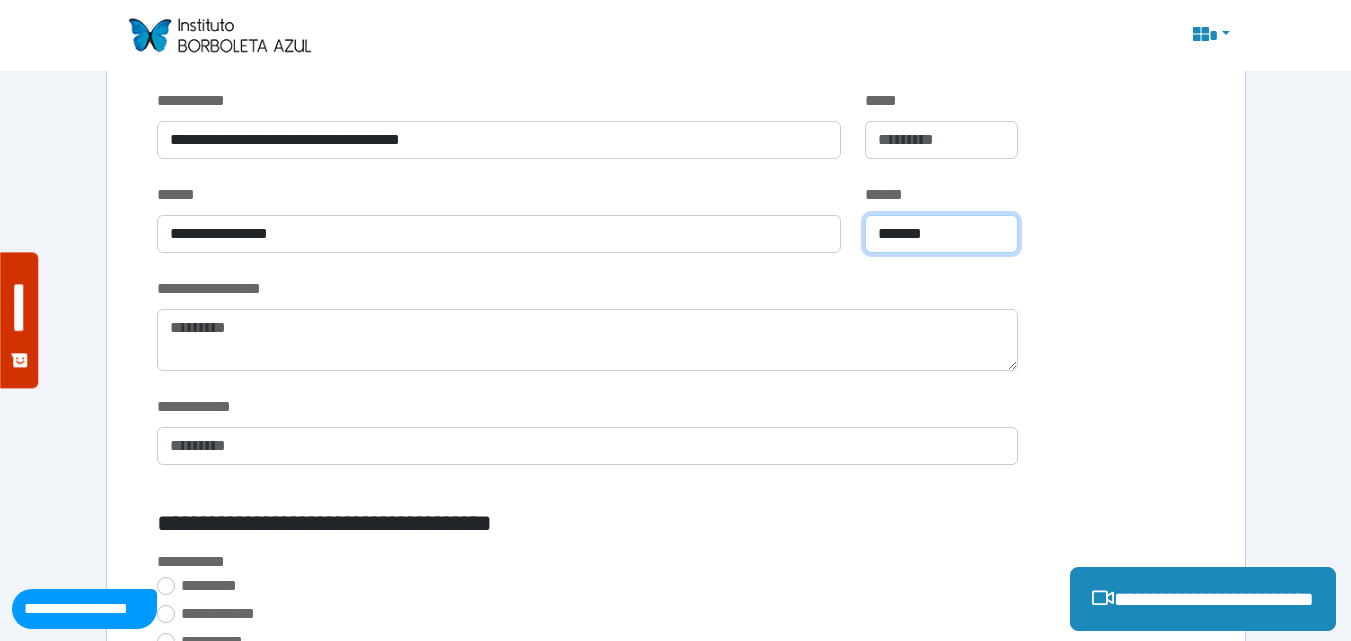 type on "*******" 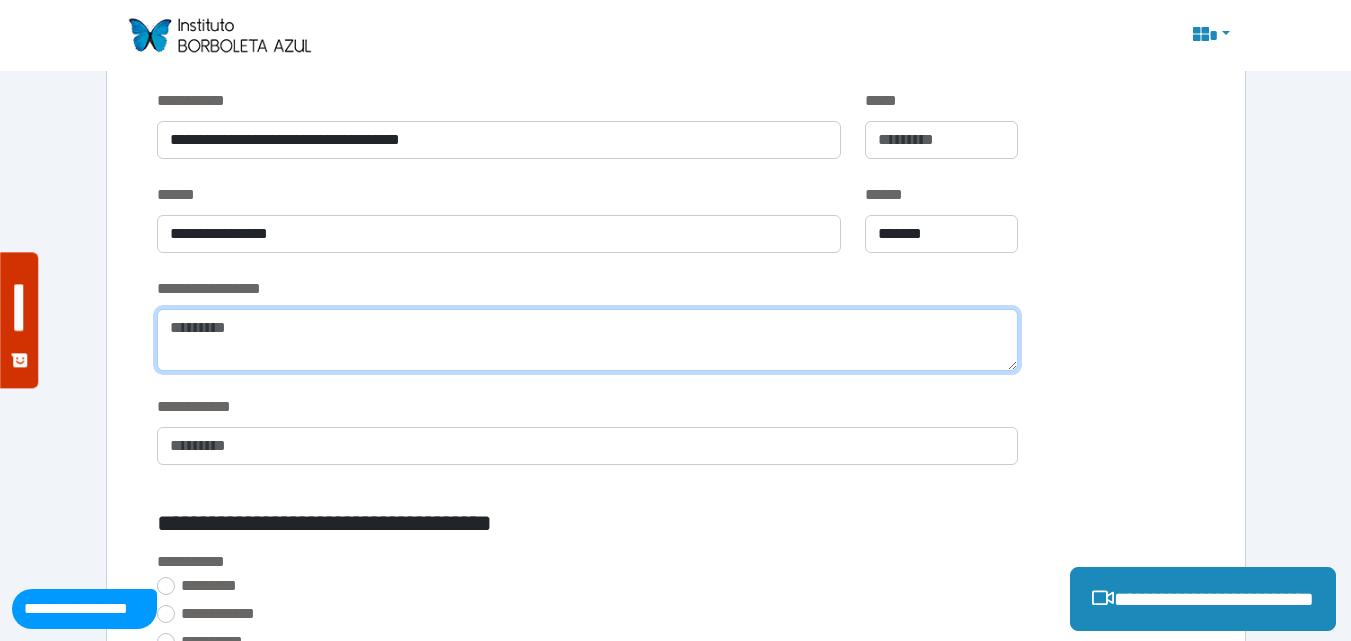 click at bounding box center [587, 340] 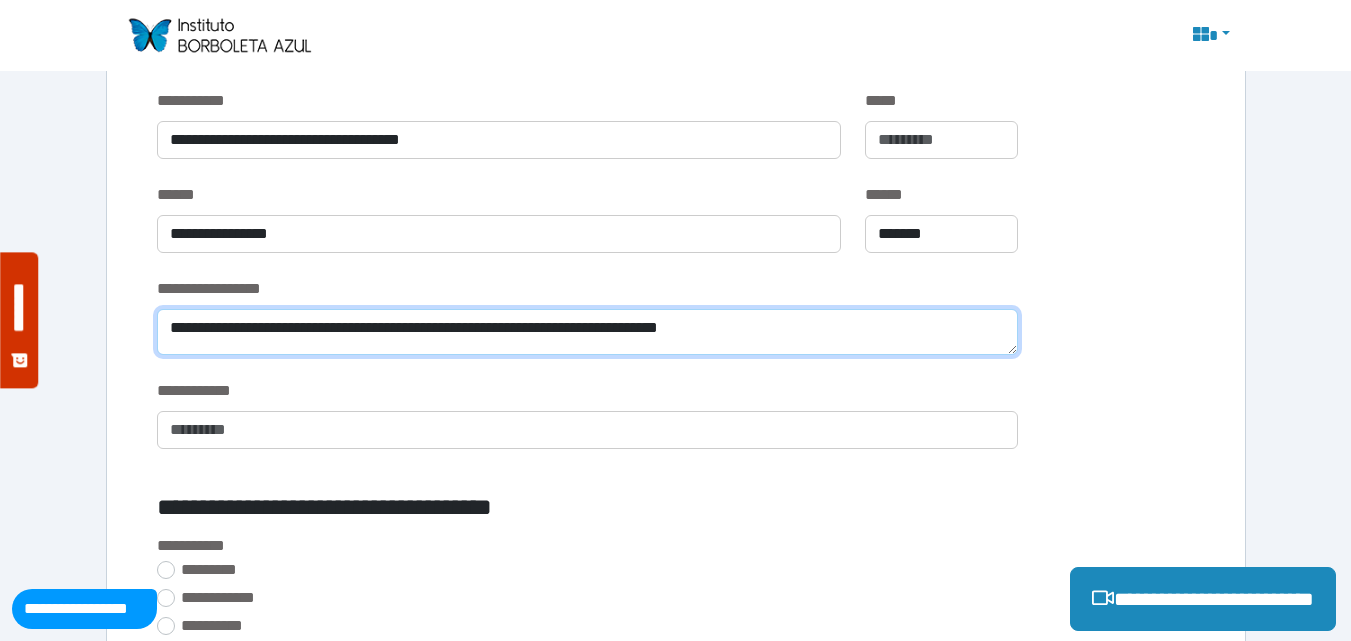 click on "**********" at bounding box center (587, 332) 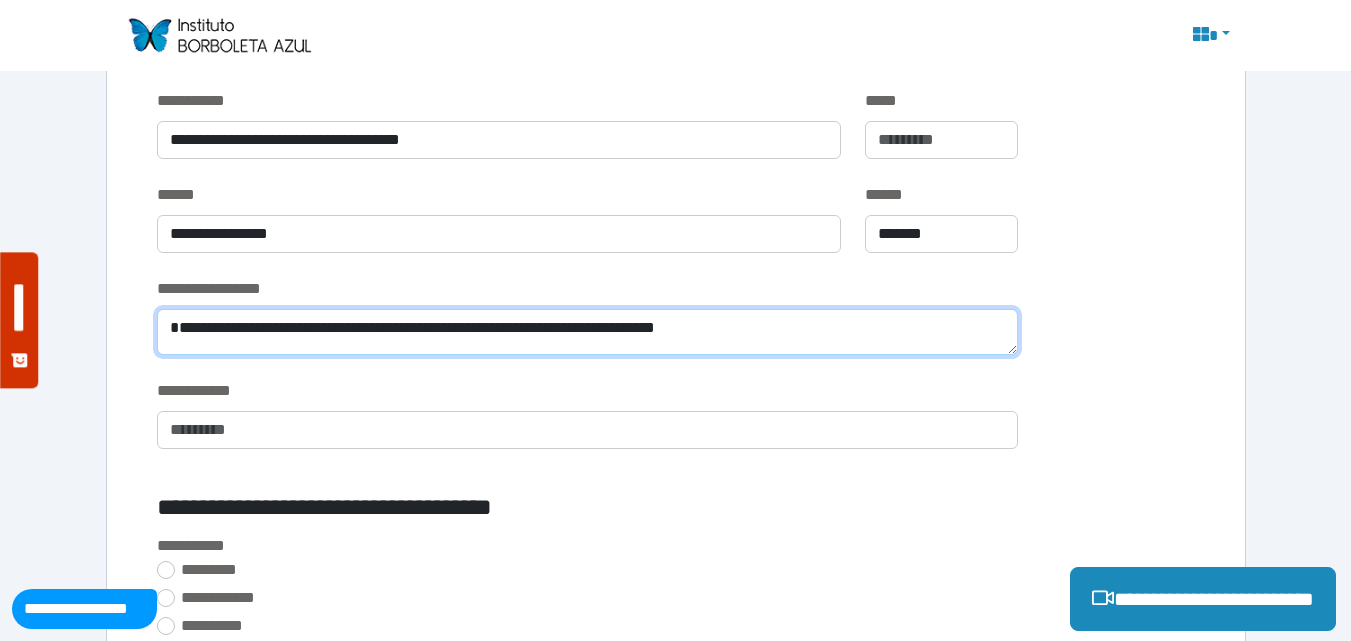 click on "**********" at bounding box center (587, 332) 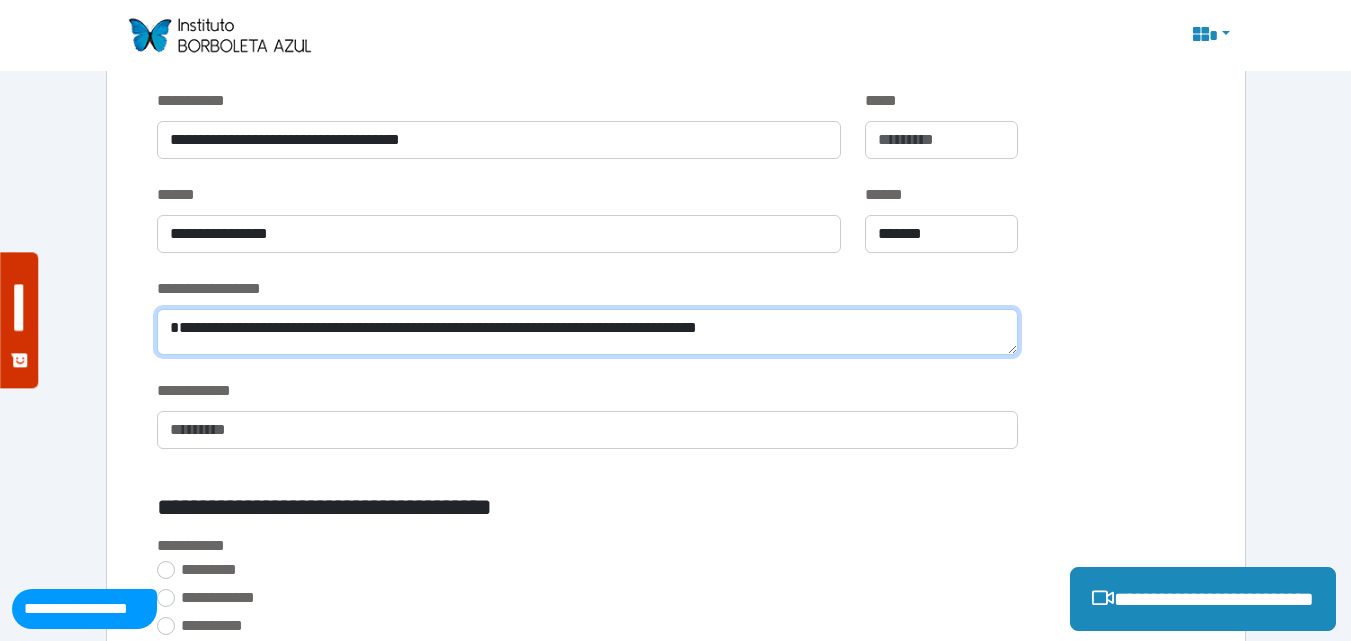 click on "**********" at bounding box center [587, 332] 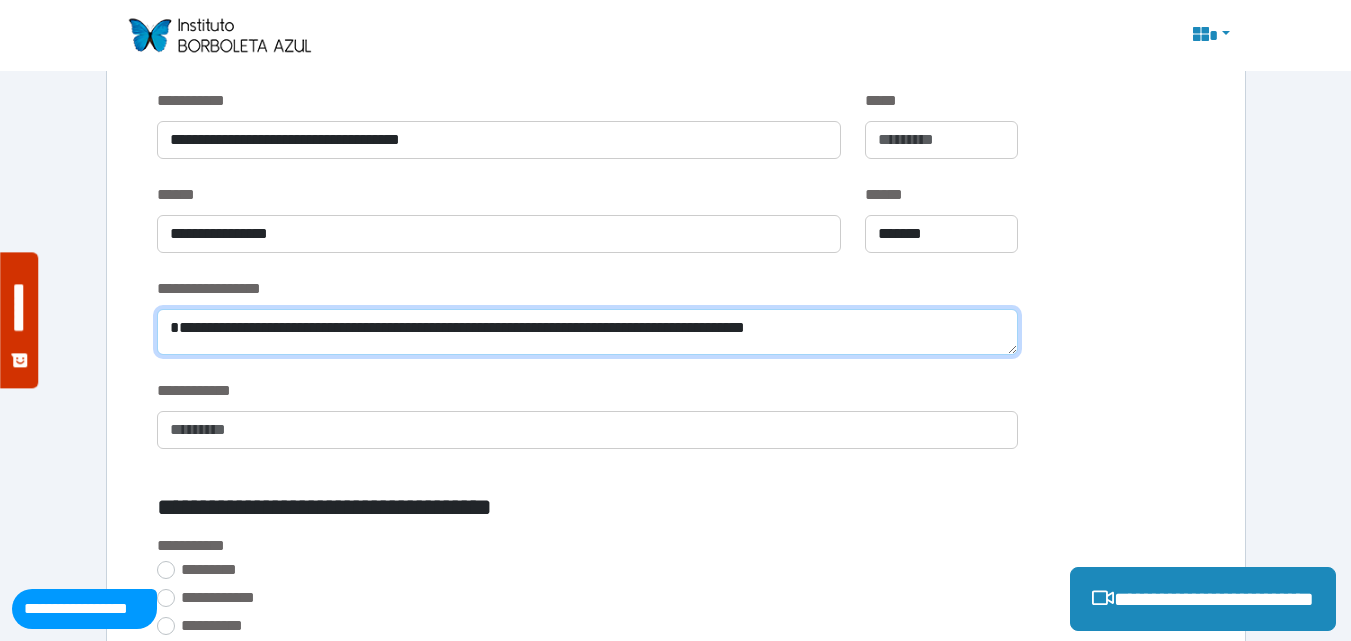 click on "**********" at bounding box center (587, 332) 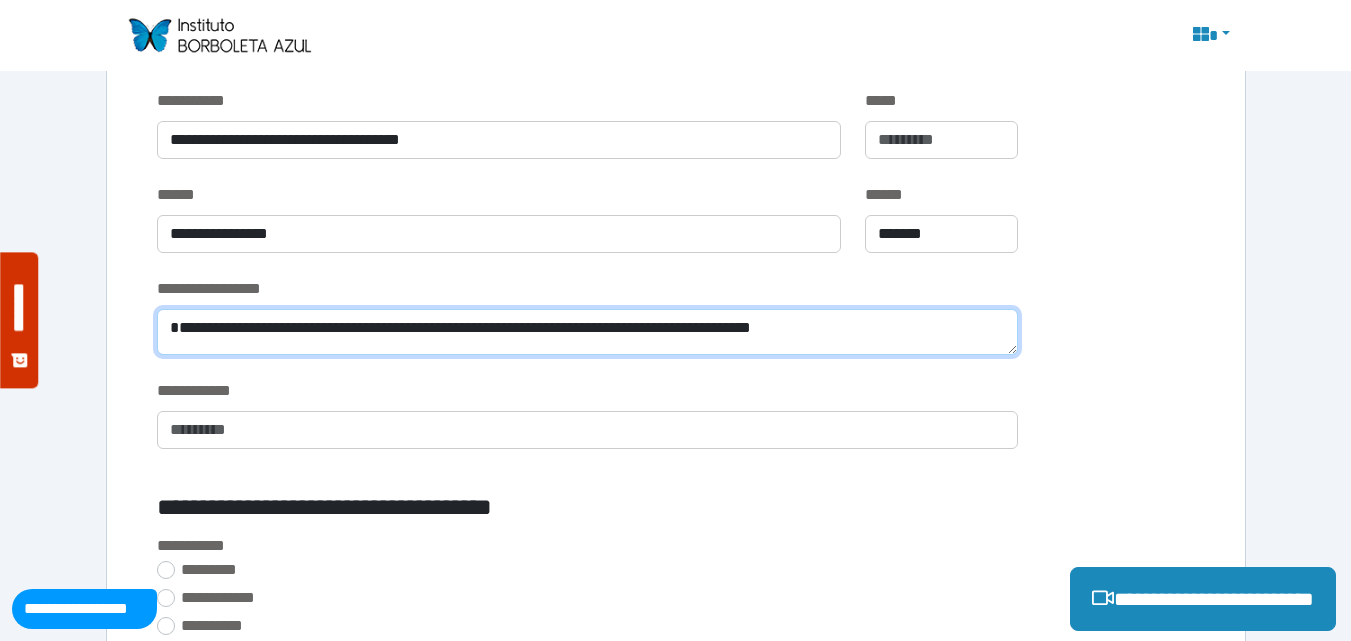 type on "**********" 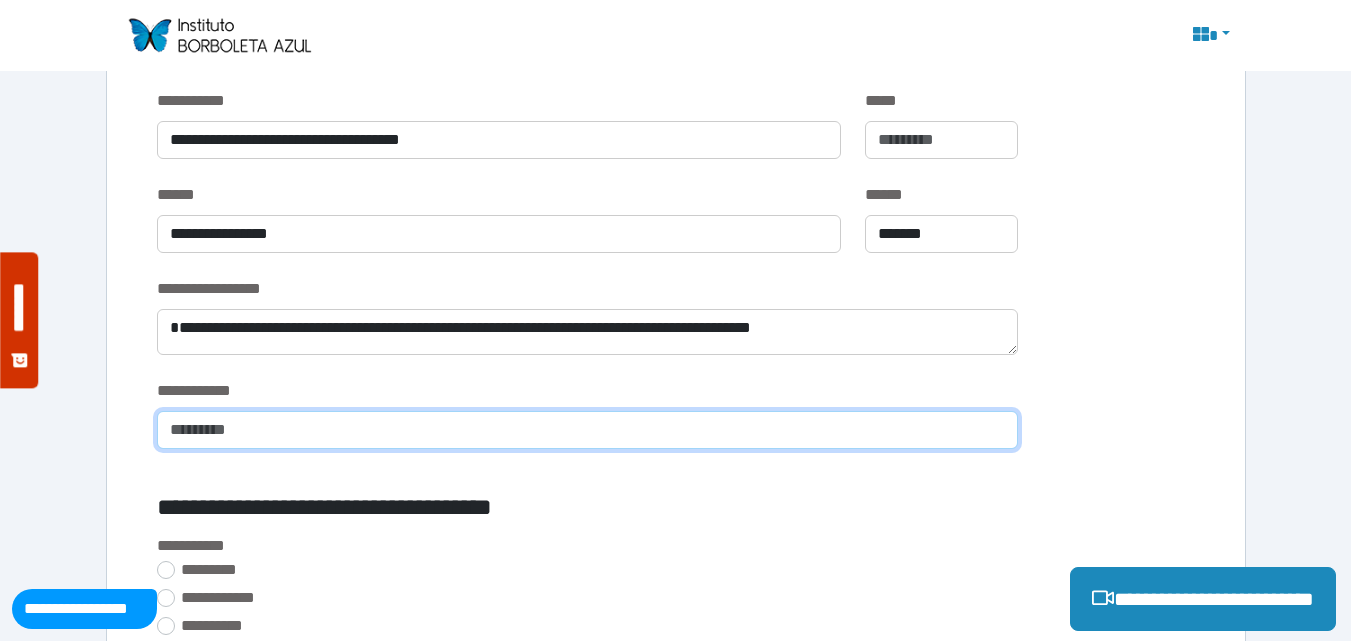 click at bounding box center (587, 430) 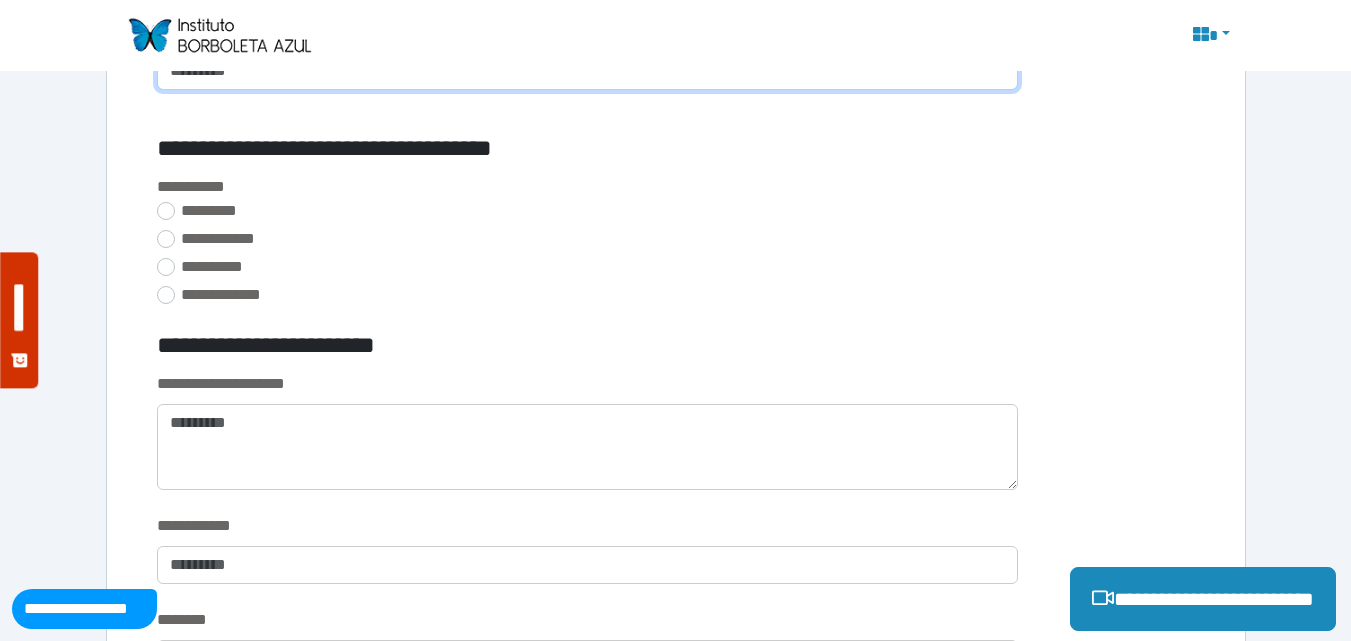 scroll, scrollTop: 1439, scrollLeft: 0, axis: vertical 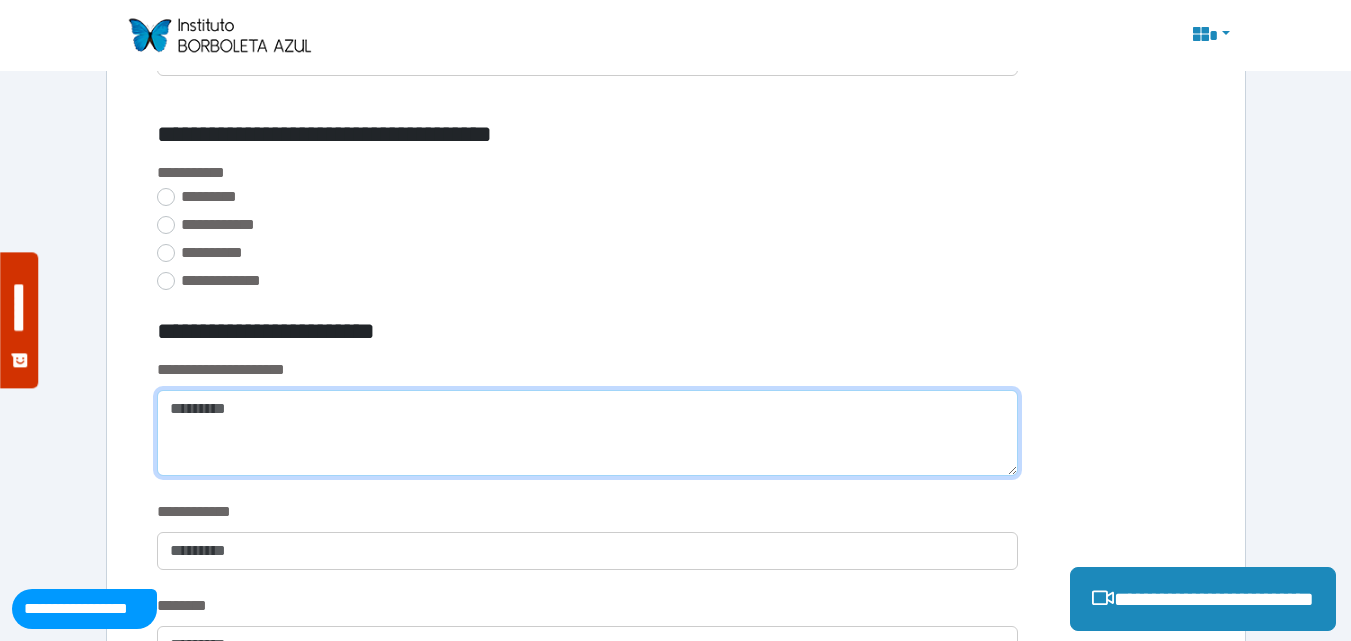 click at bounding box center [587, 433] 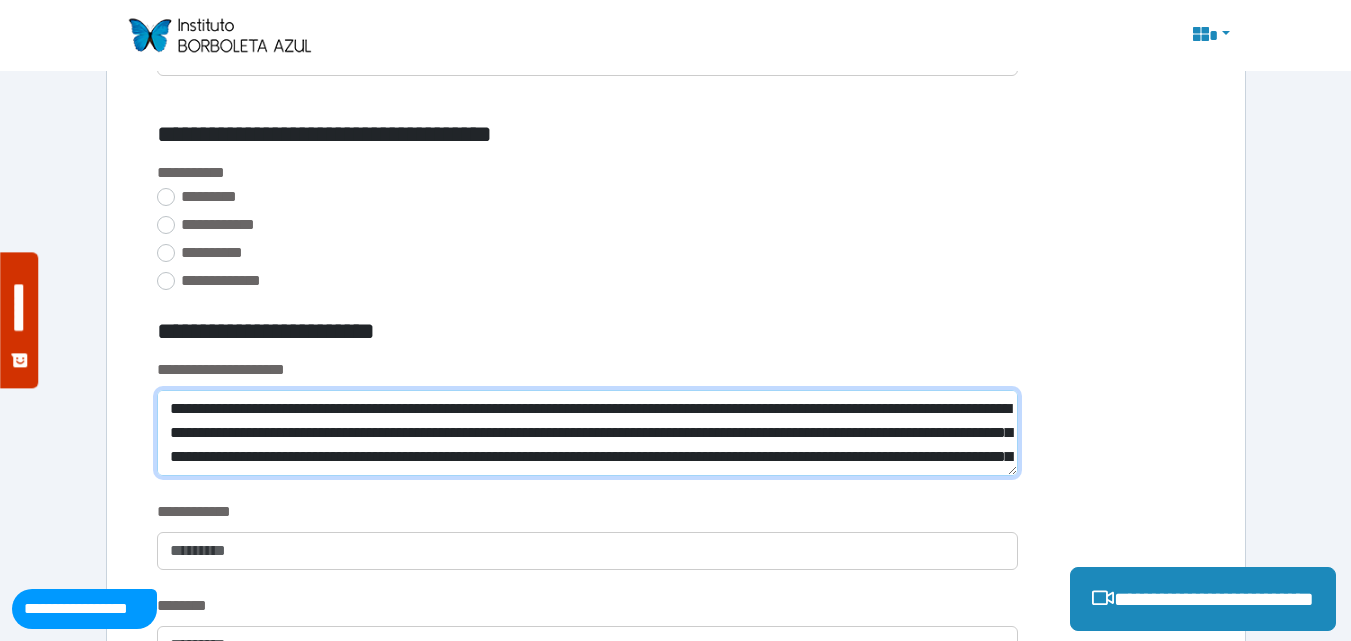 scroll, scrollTop: 0, scrollLeft: 0, axis: both 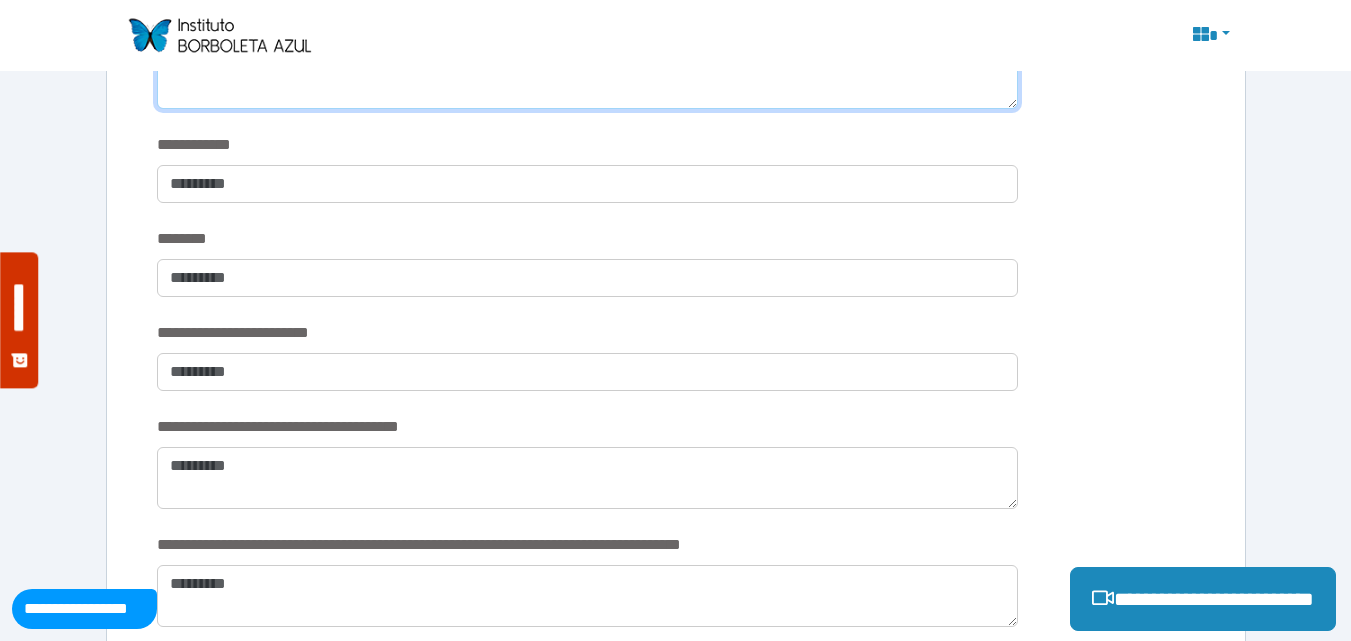 type on "**********" 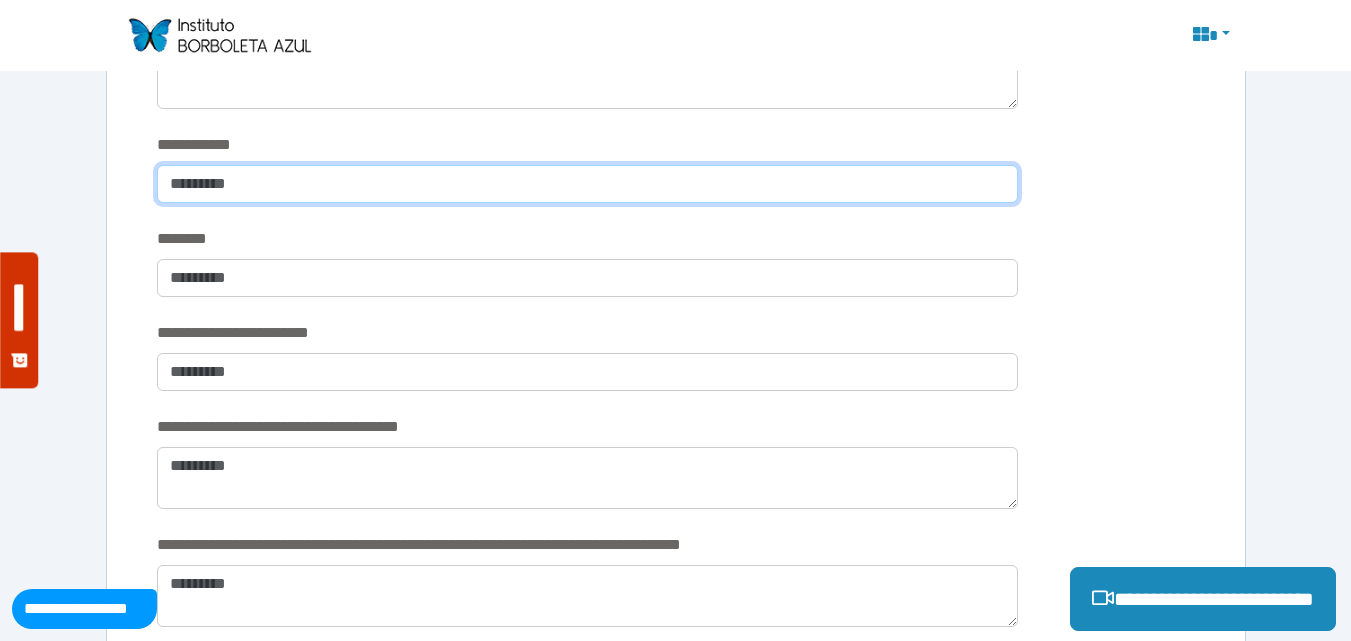 click at bounding box center (587, 184) 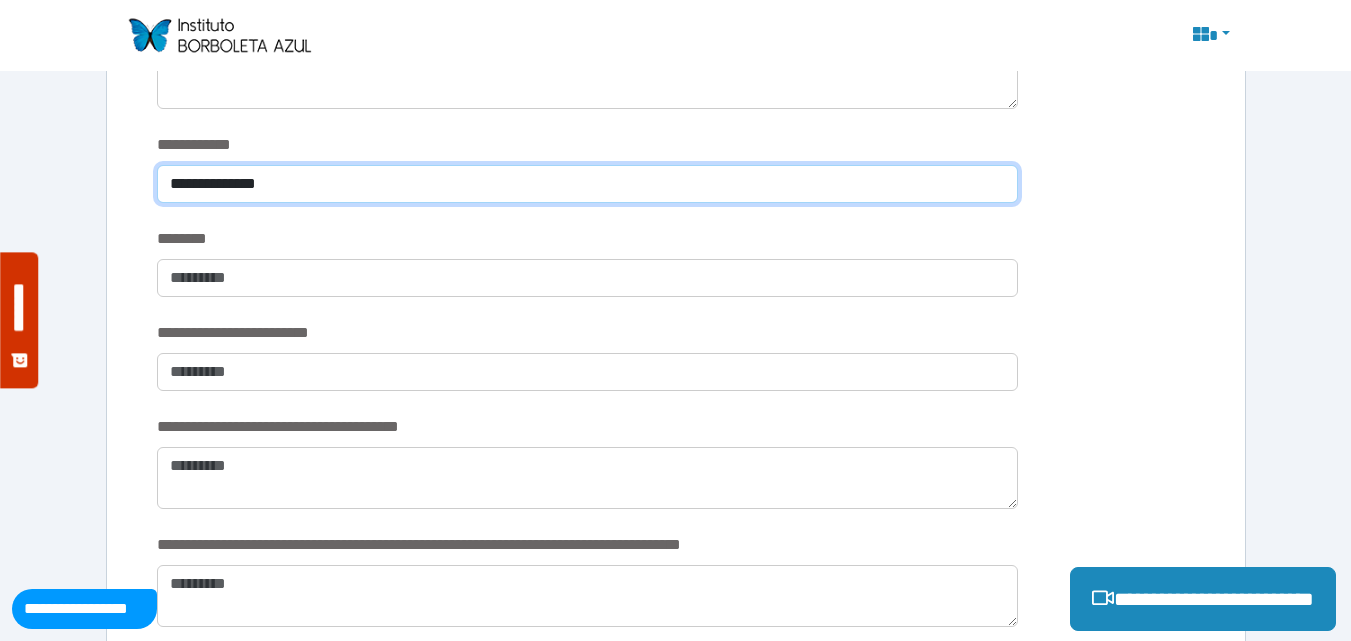 type on "**********" 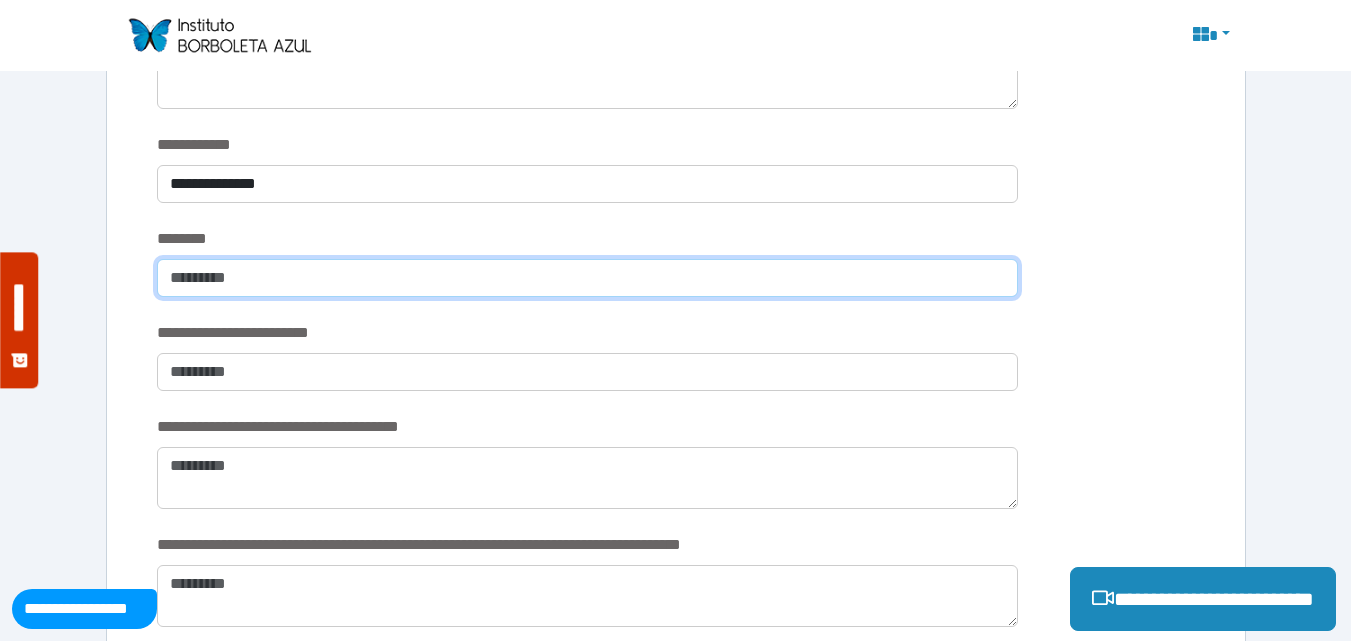 click at bounding box center (587, 278) 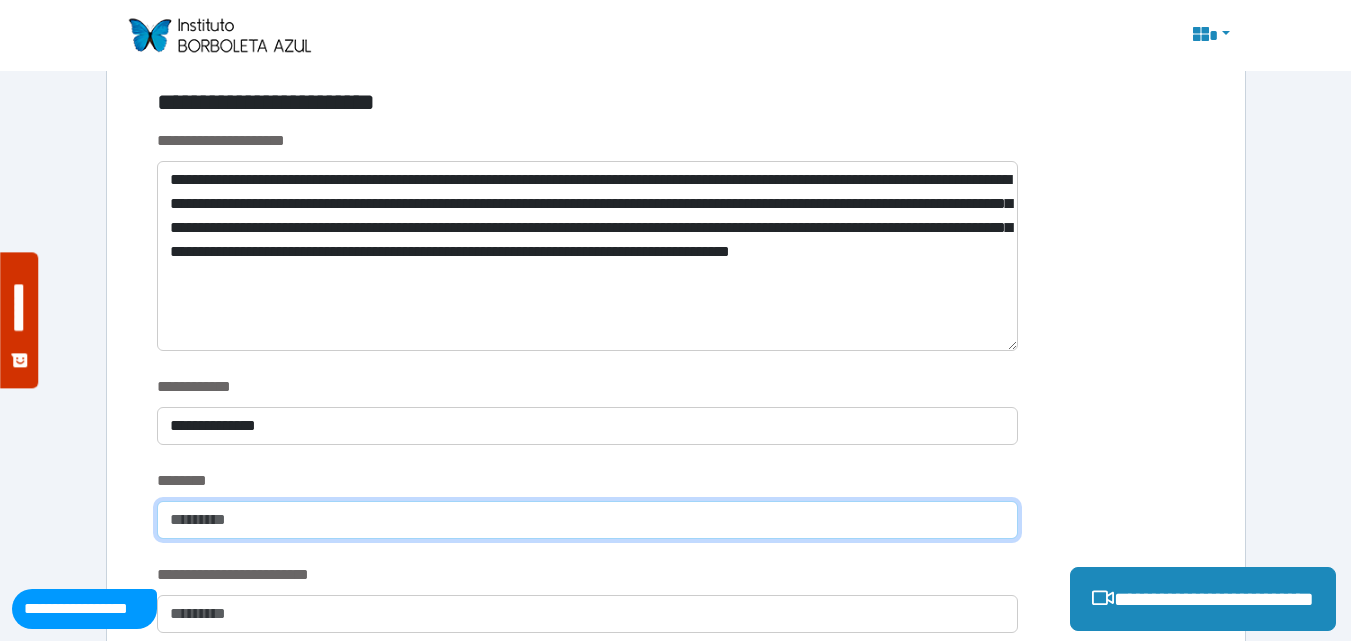 scroll, scrollTop: 1660, scrollLeft: 0, axis: vertical 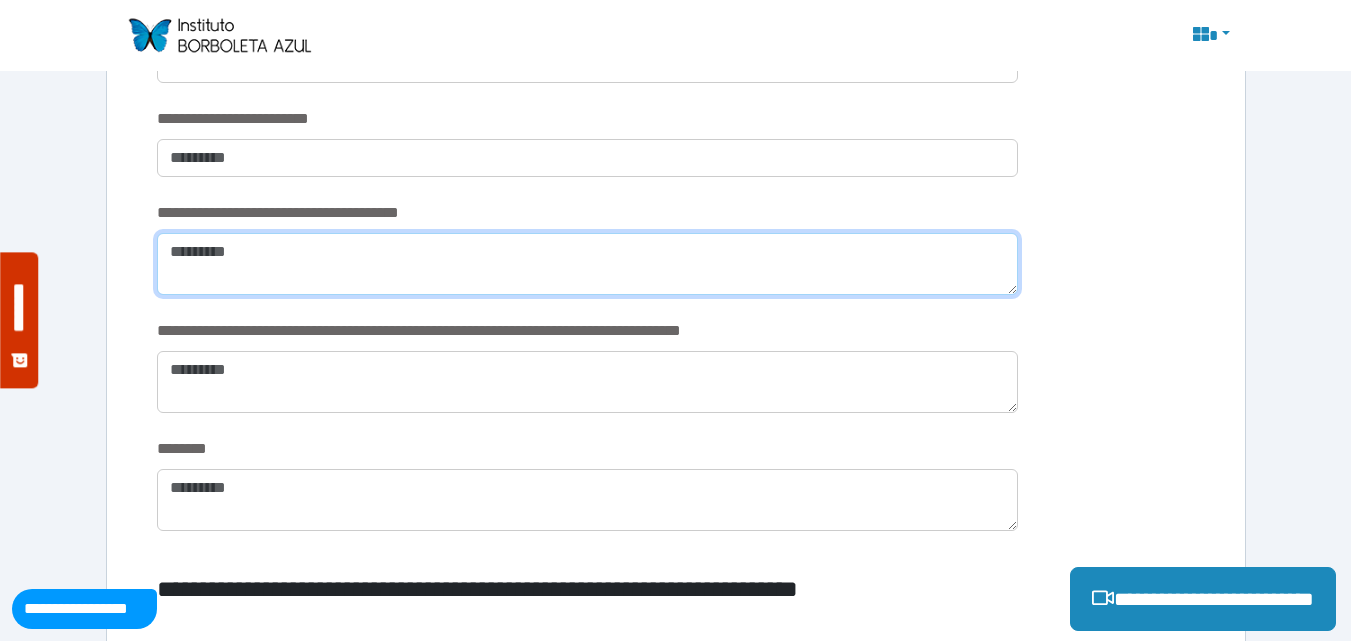 click at bounding box center (587, 264) 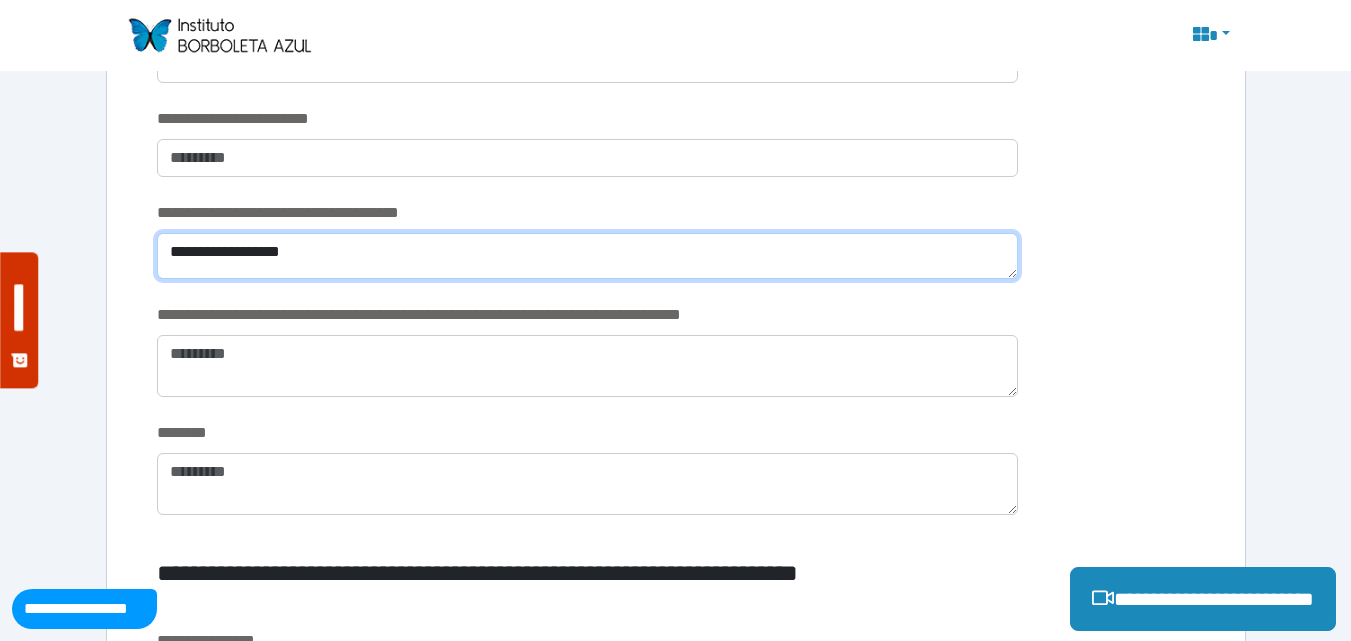 click on "**********" at bounding box center [587, 256] 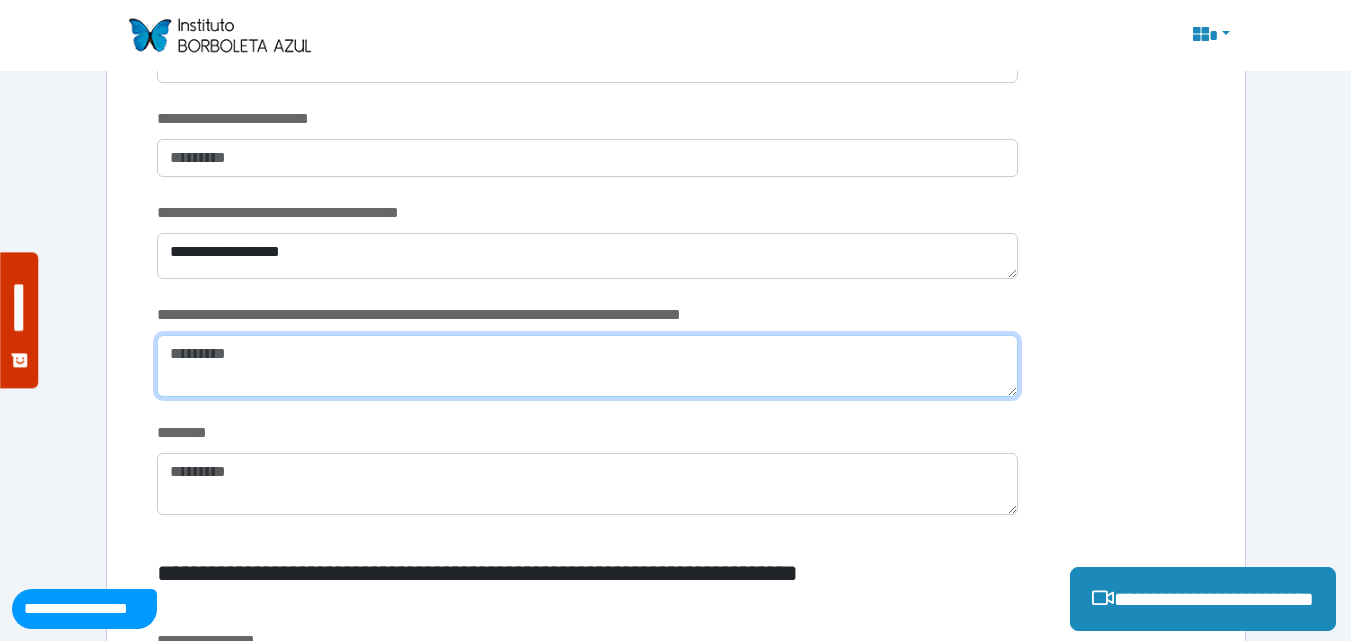 click at bounding box center (587, 366) 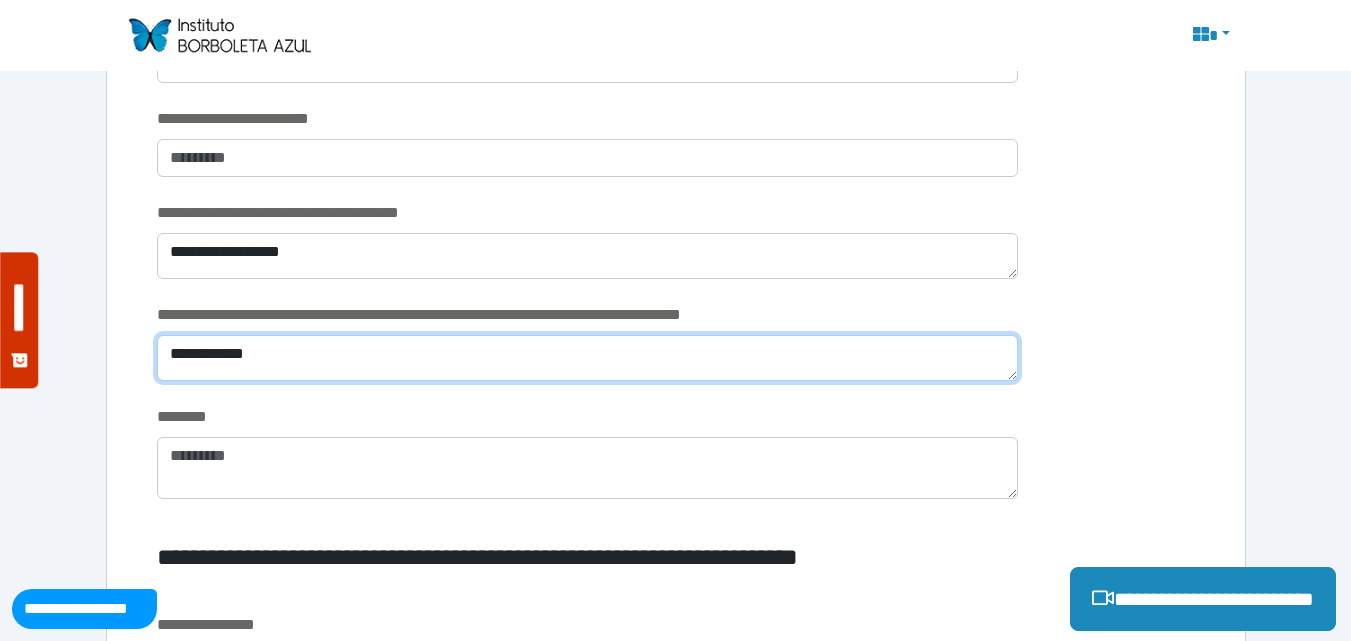 type on "**********" 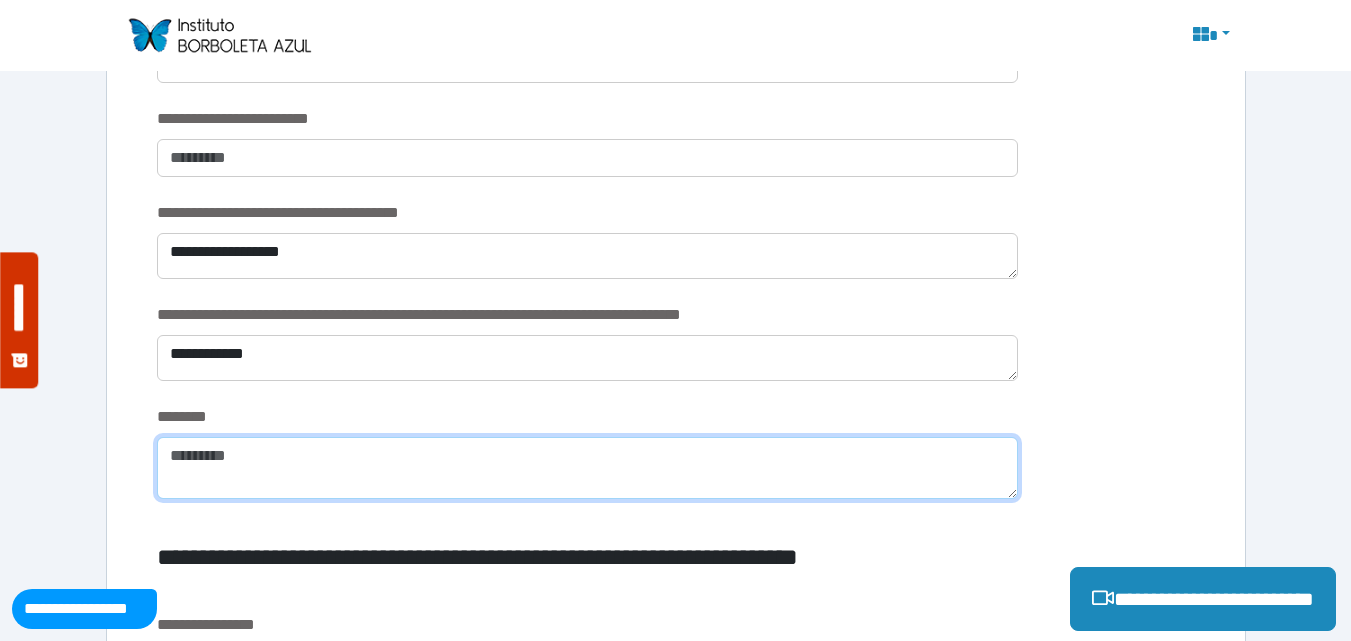 click at bounding box center [587, 468] 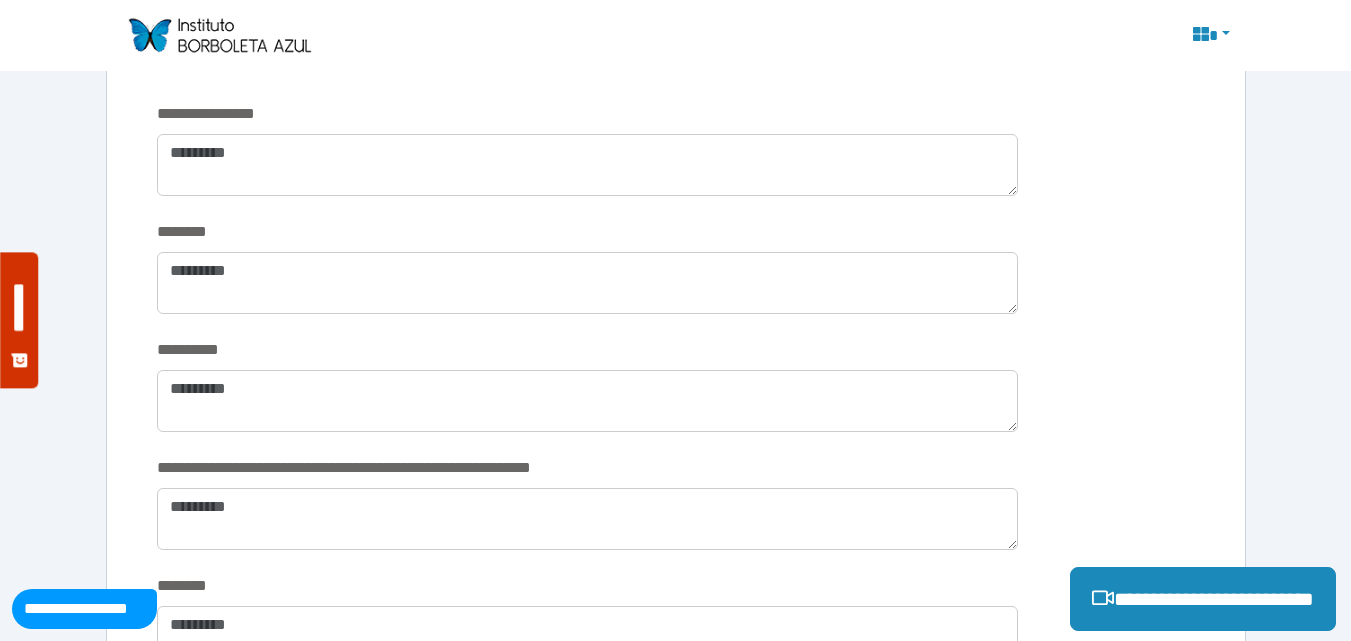 scroll, scrollTop: 2597, scrollLeft: 0, axis: vertical 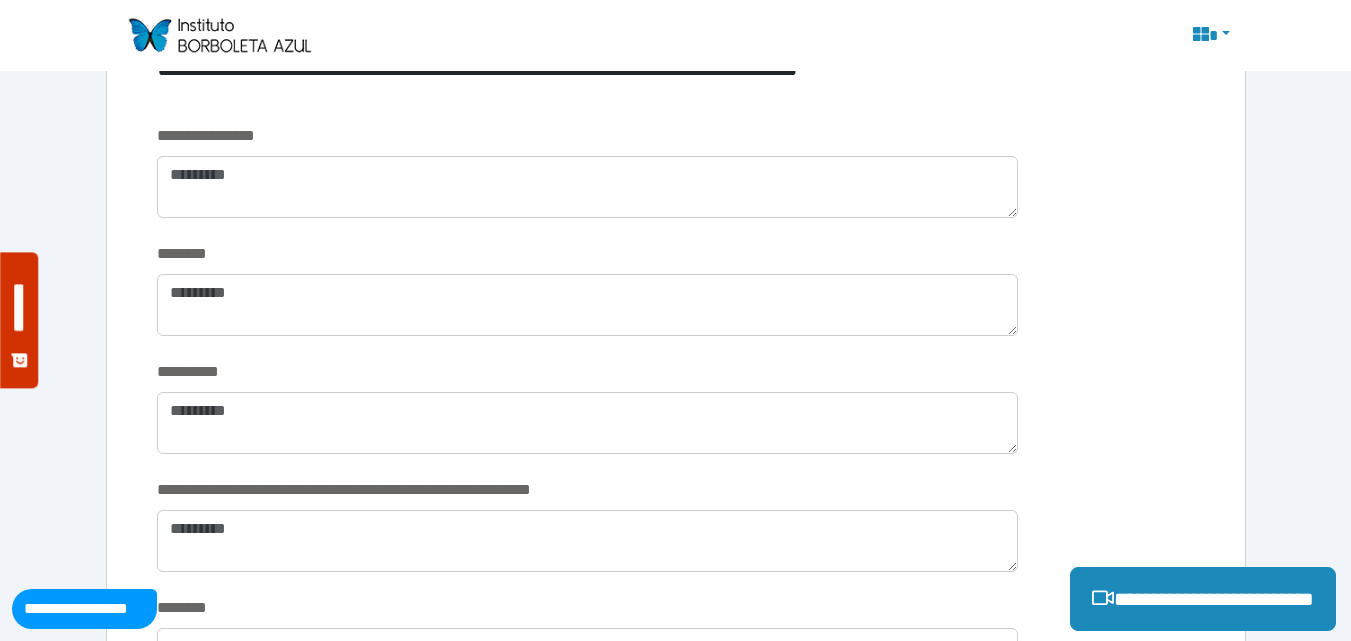 type on "**********" 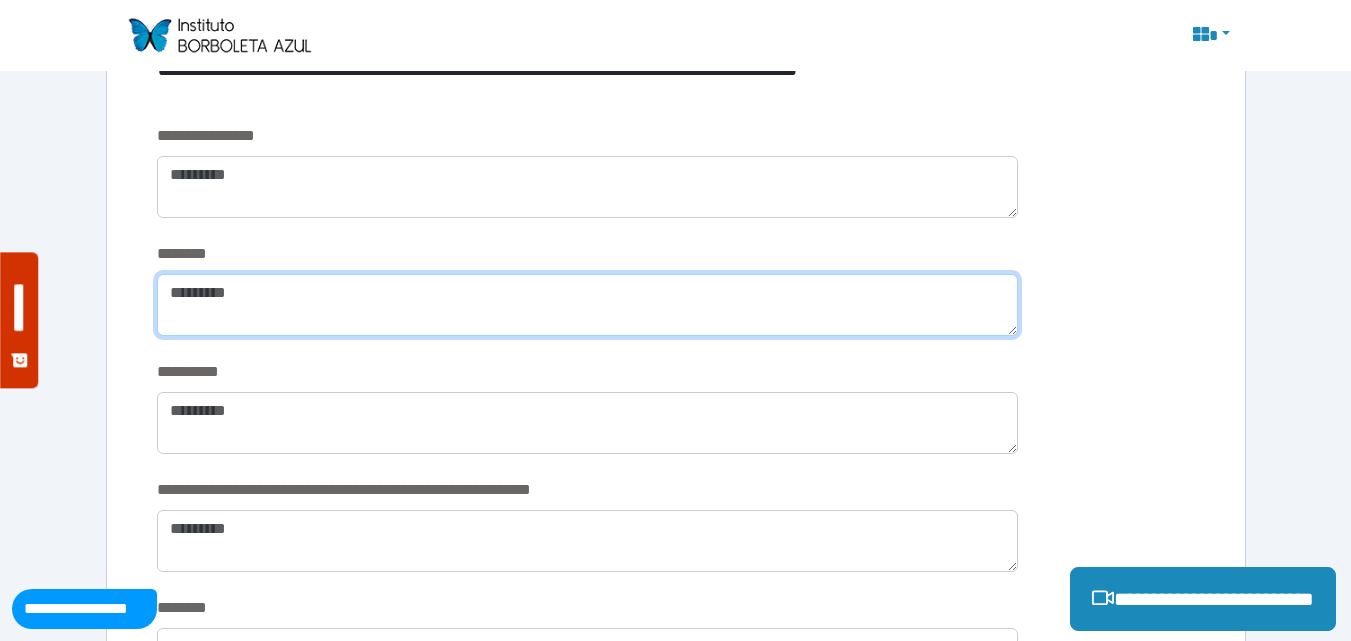click at bounding box center [587, 305] 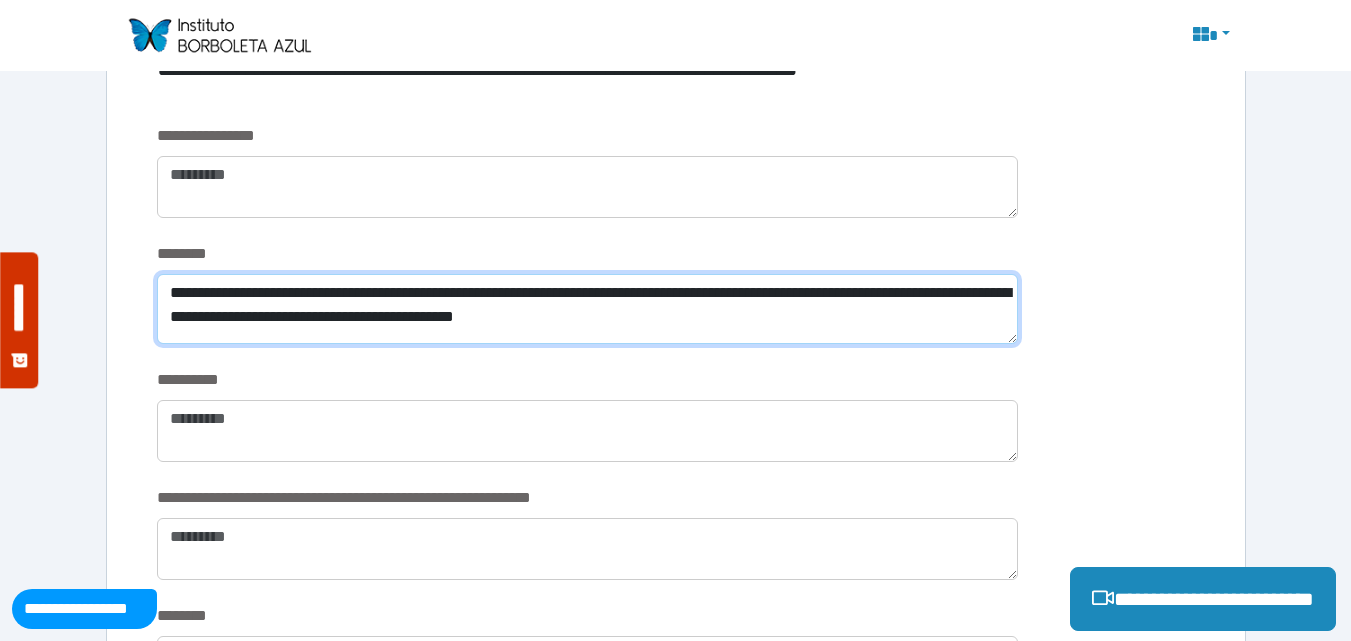 type on "**********" 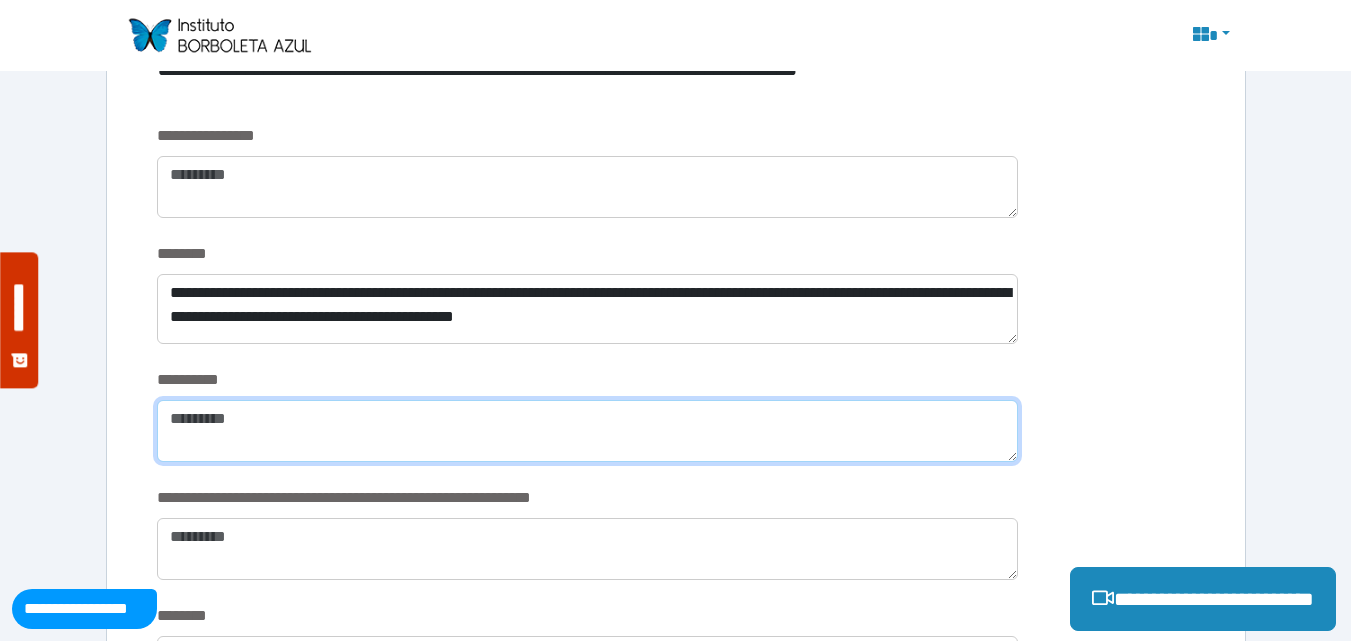 click at bounding box center [587, 431] 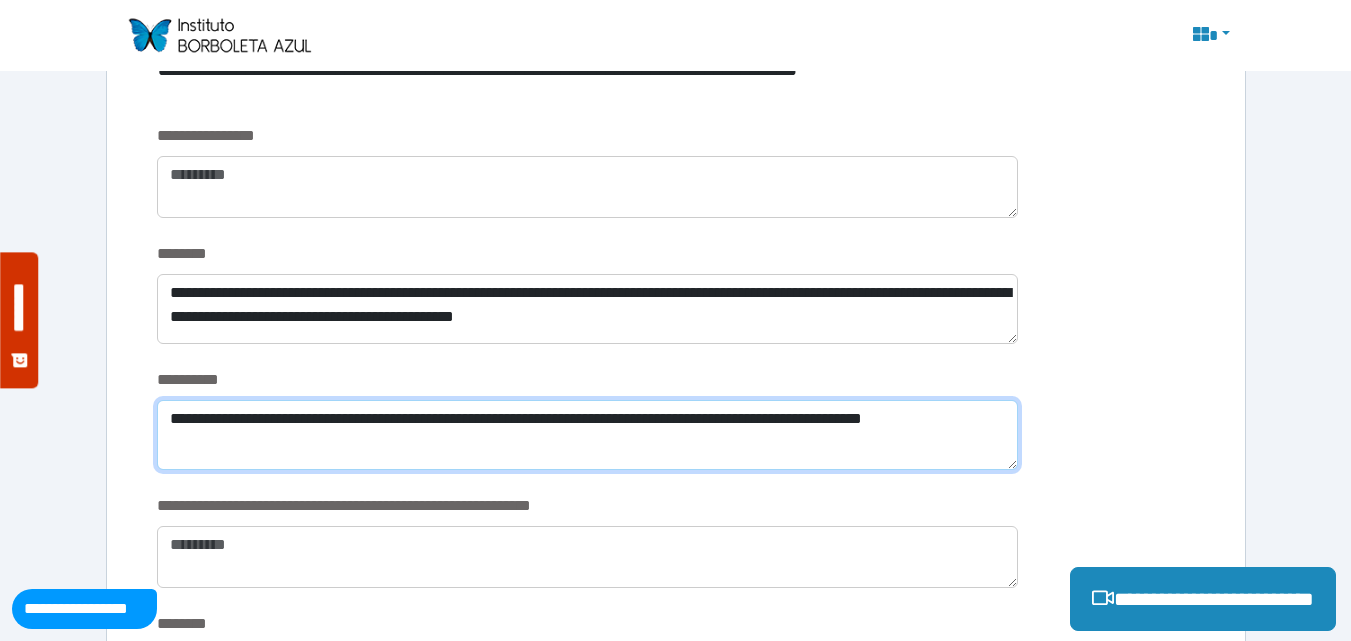 type on "**********" 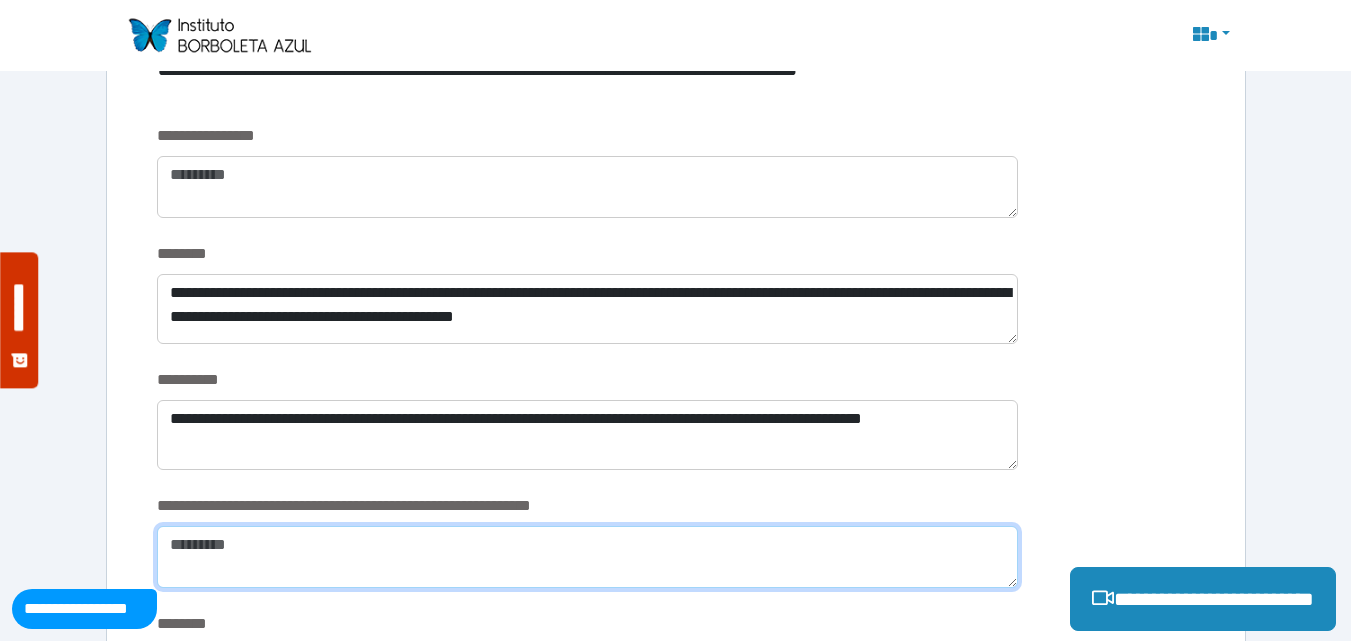 click at bounding box center (587, 557) 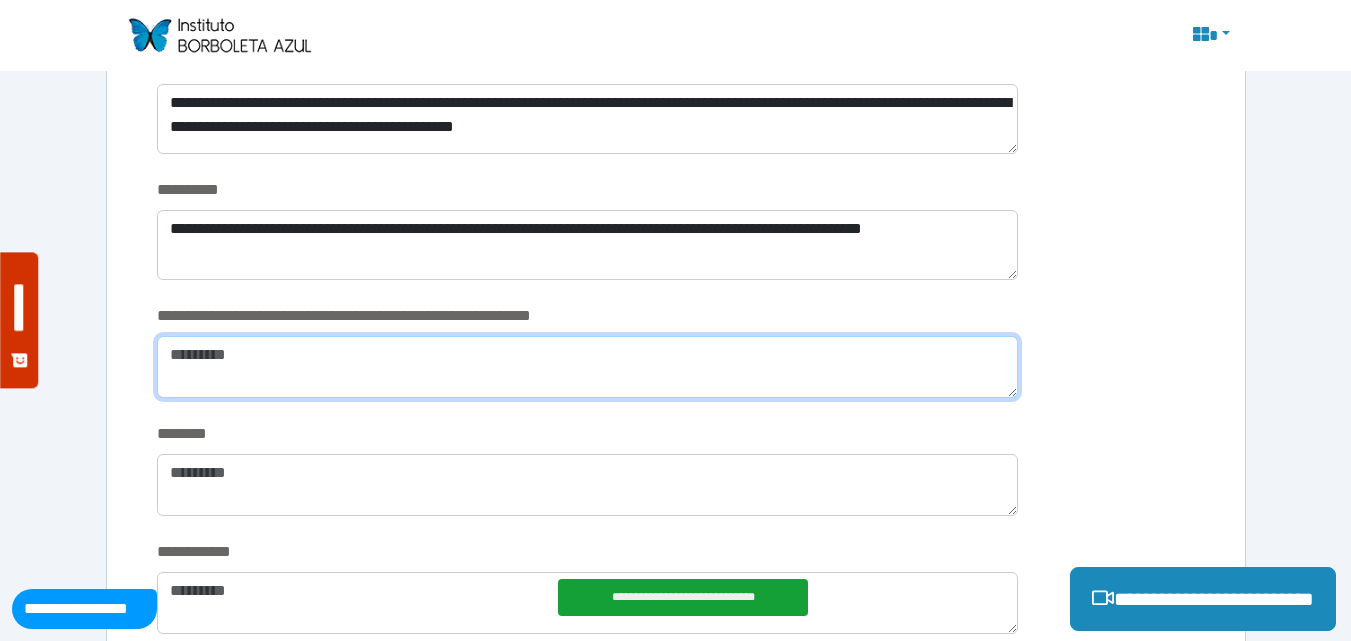 scroll, scrollTop: 2802, scrollLeft: 0, axis: vertical 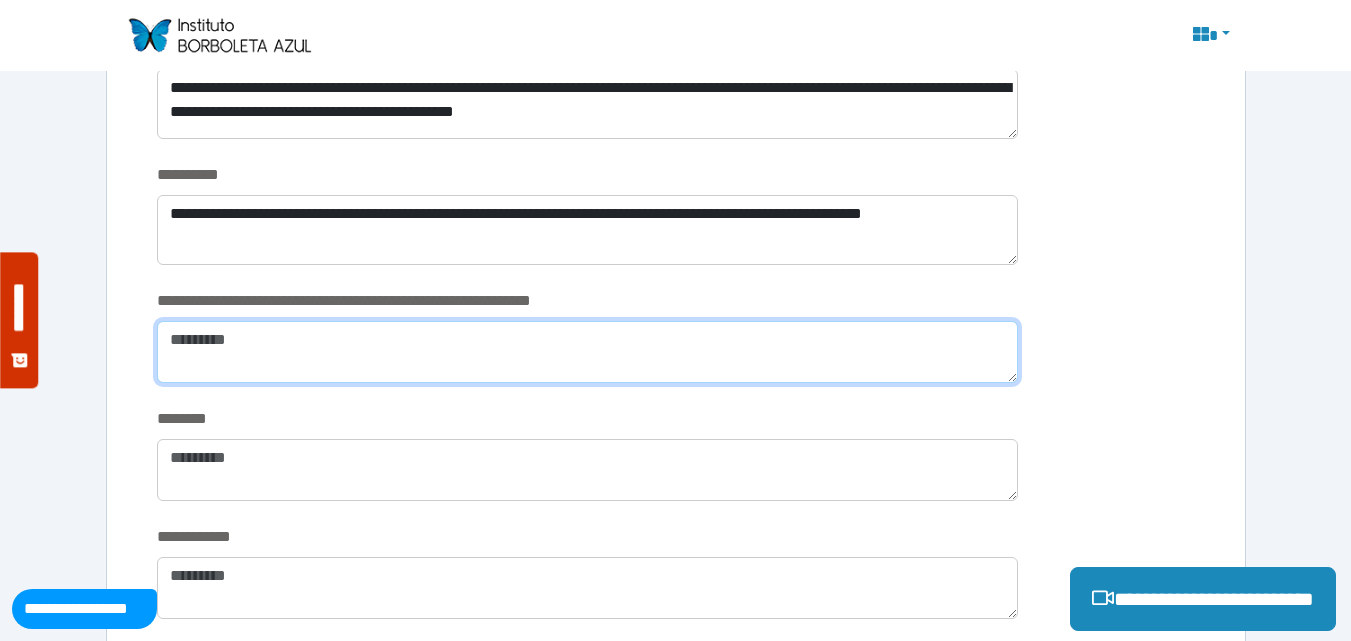 paste on "**********" 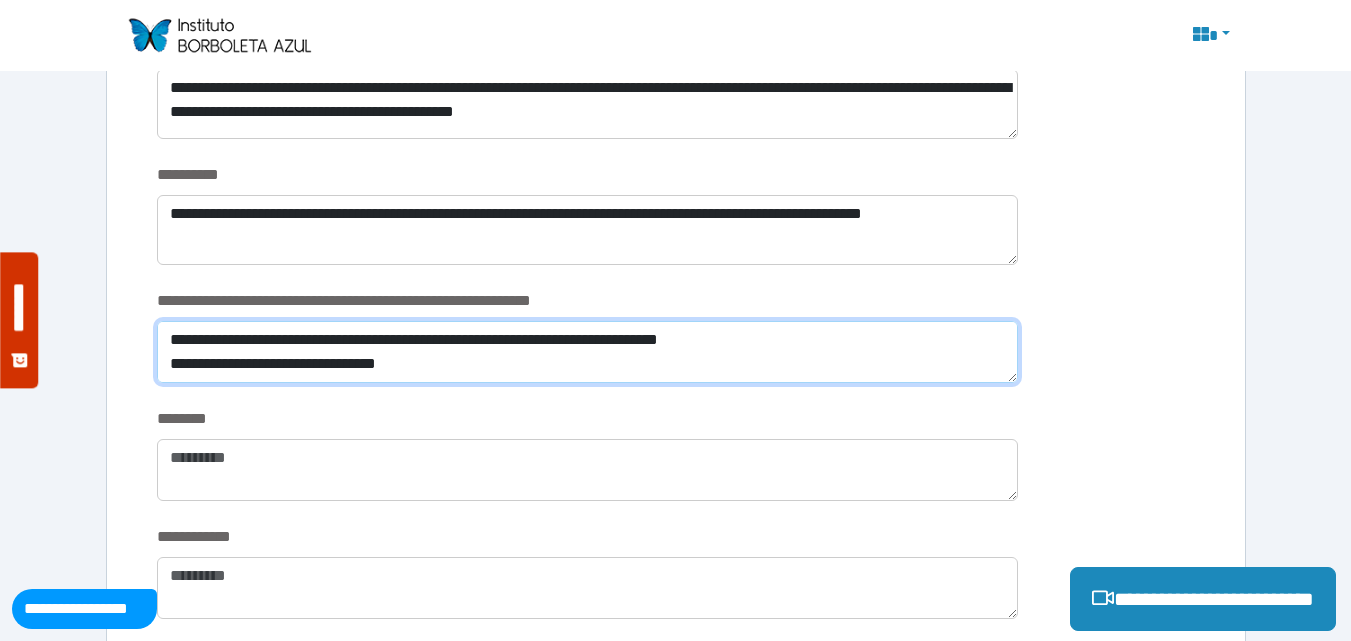 scroll, scrollTop: 0, scrollLeft: 0, axis: both 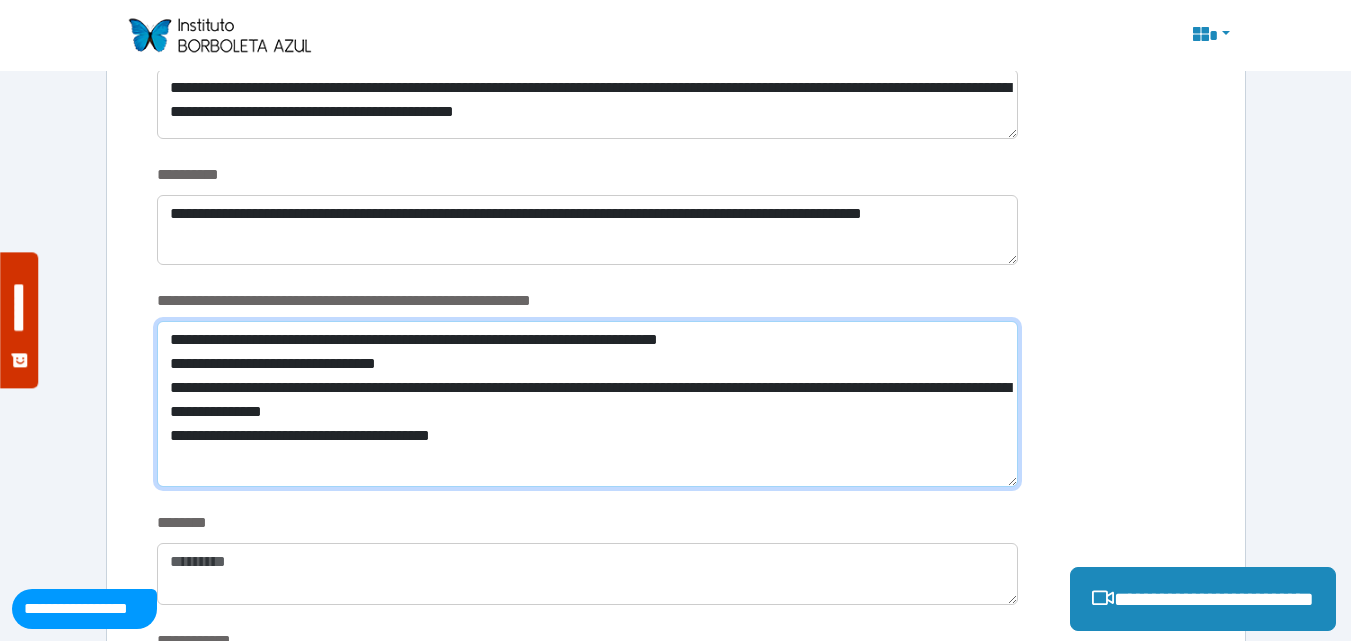 type on "**********" 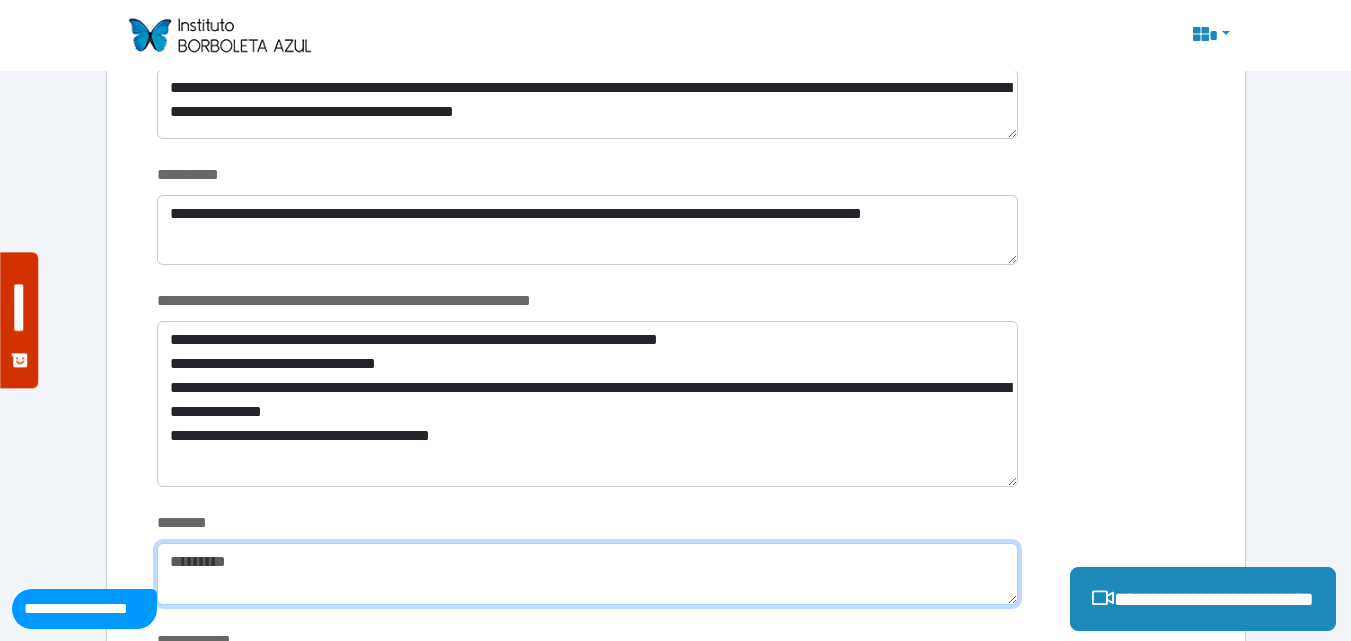 click at bounding box center (587, 574) 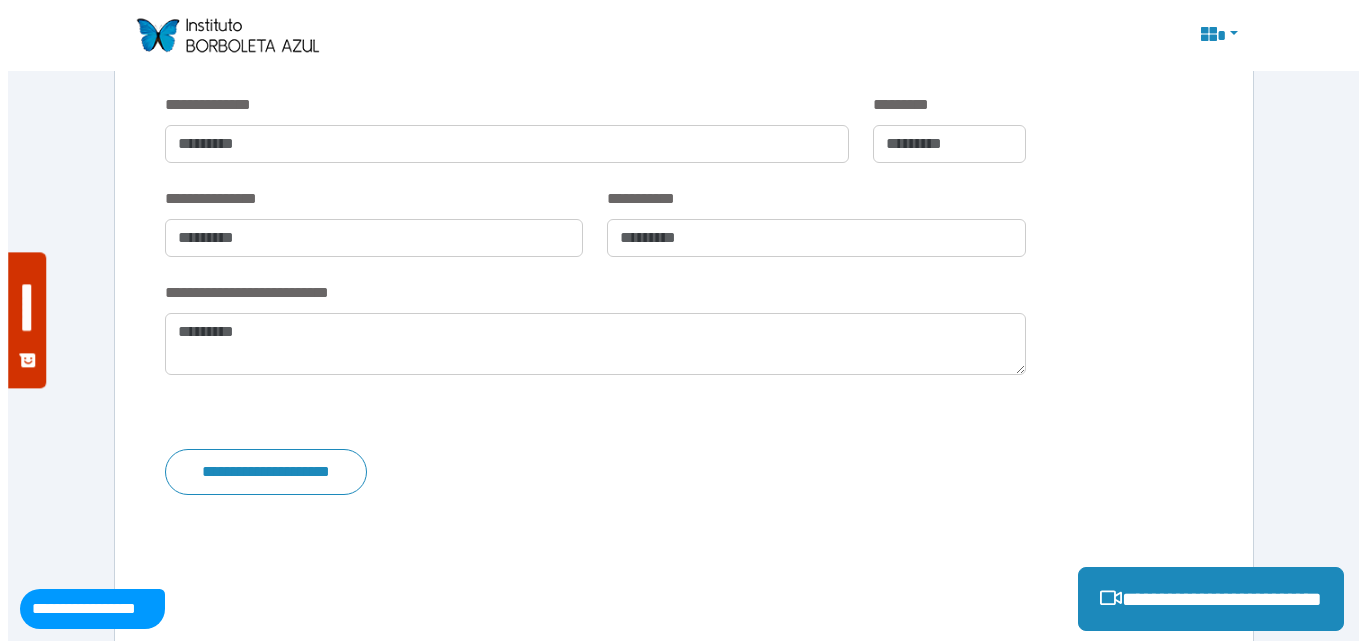 scroll, scrollTop: 3764, scrollLeft: 0, axis: vertical 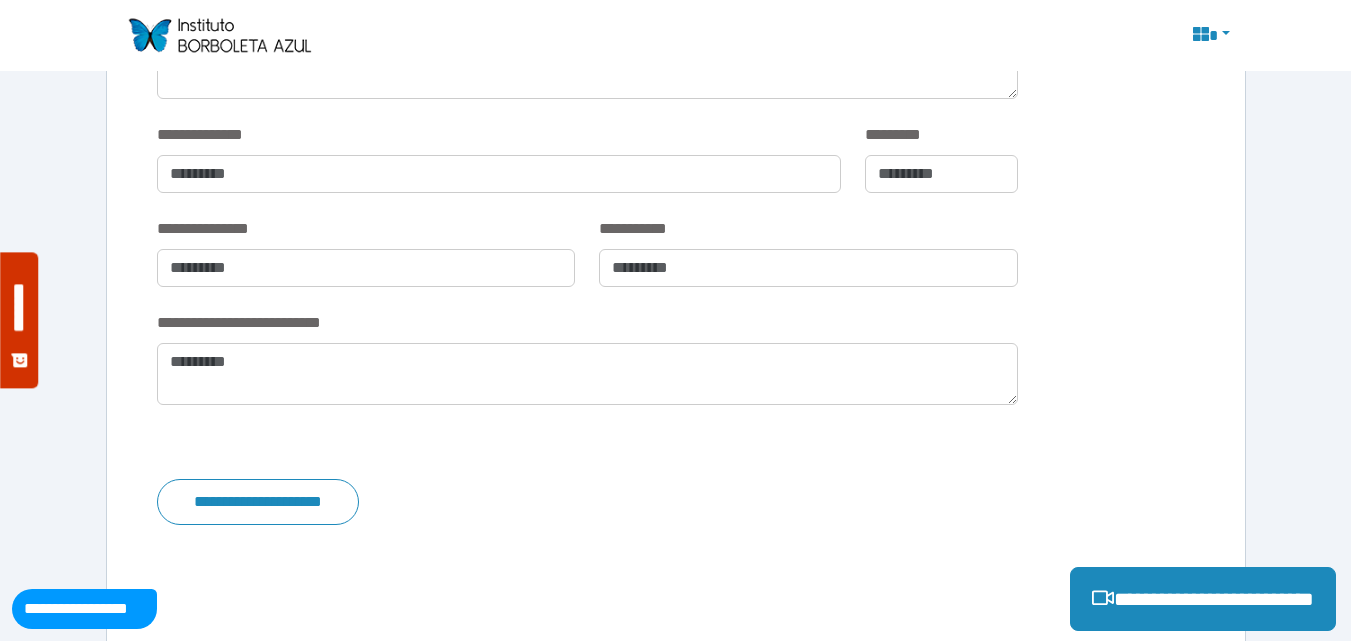 type on "**********" 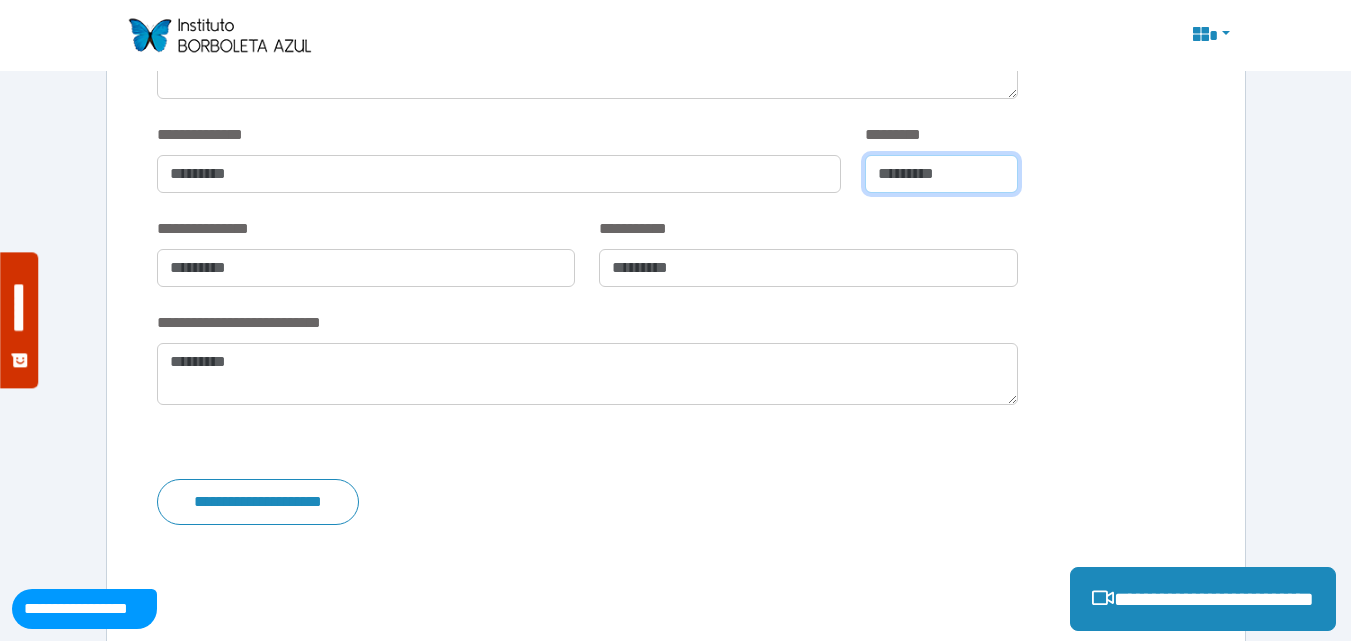 click at bounding box center [941, 174] 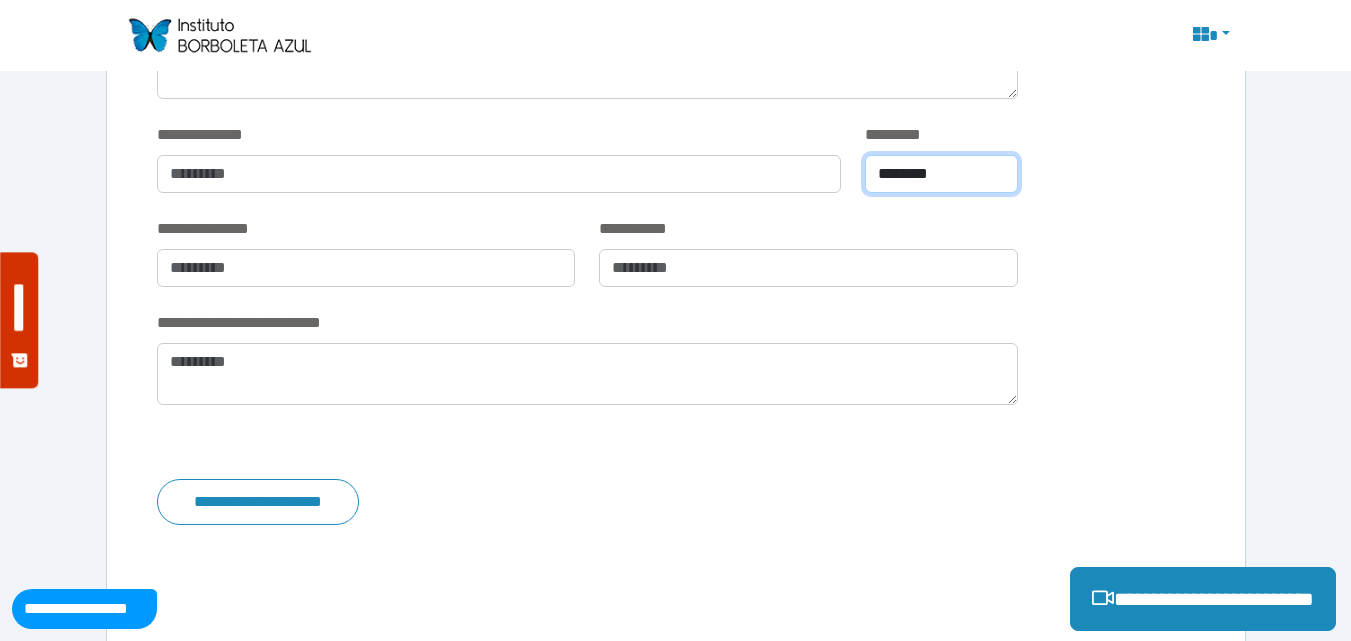 type on "********" 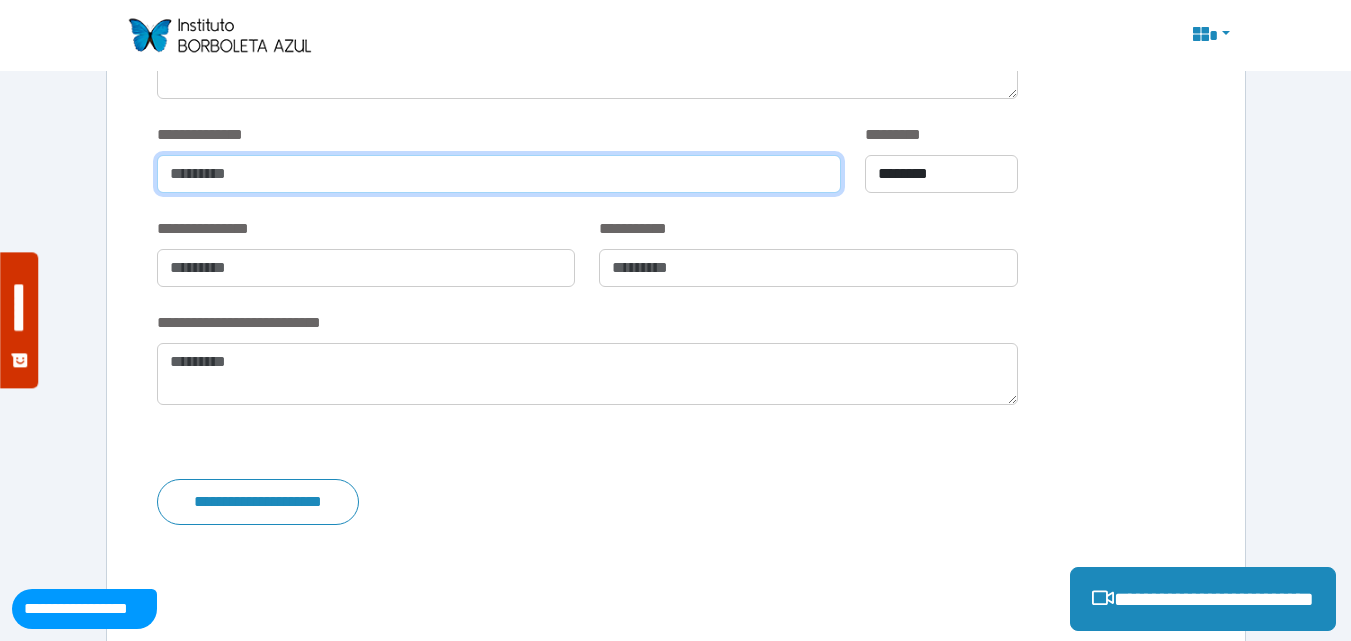 click at bounding box center (499, 174) 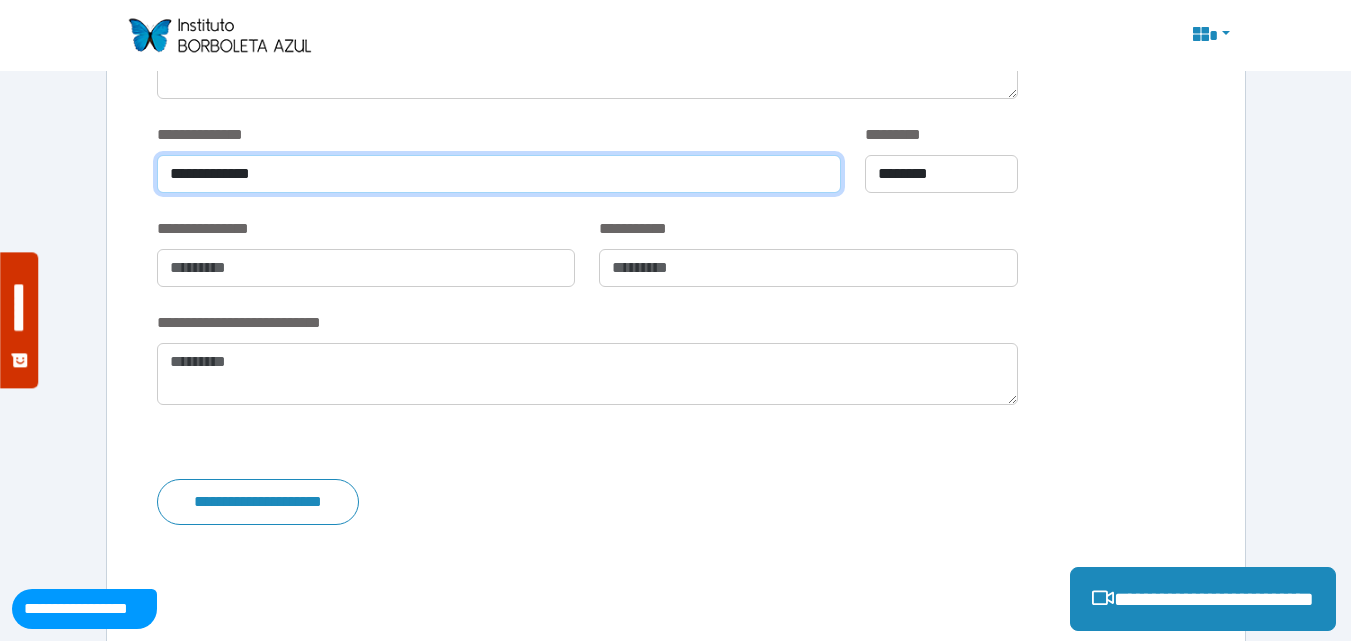type on "**********" 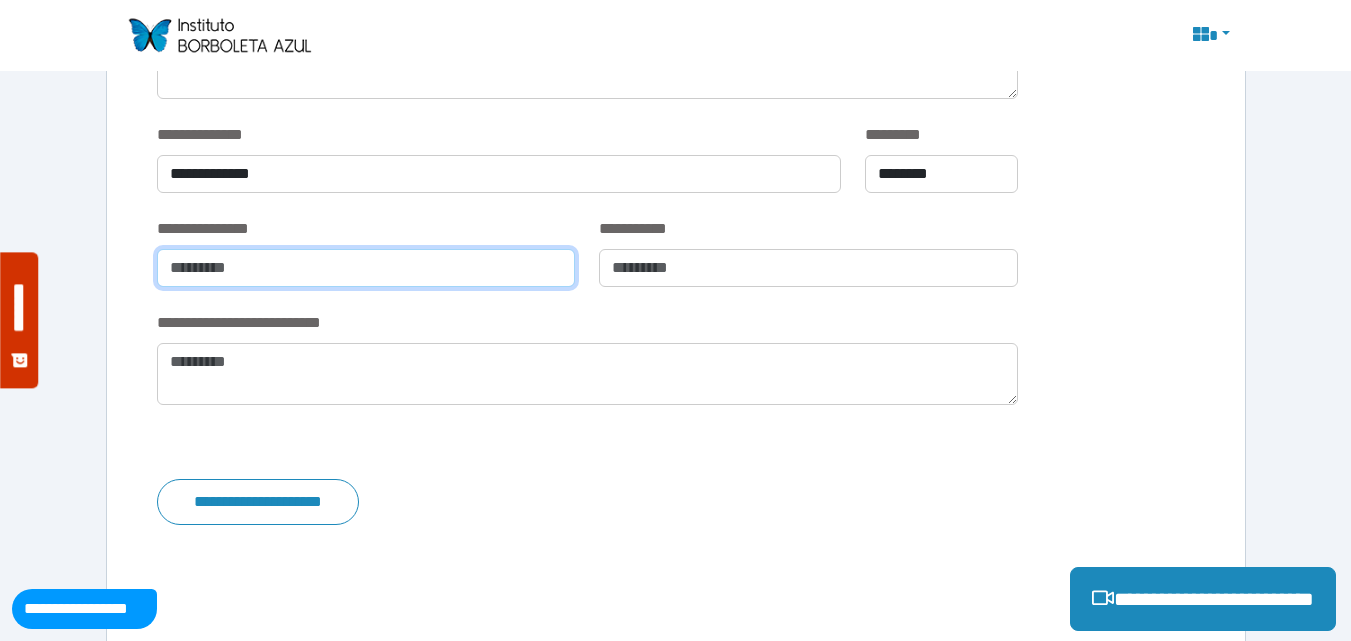 click at bounding box center (366, 268) 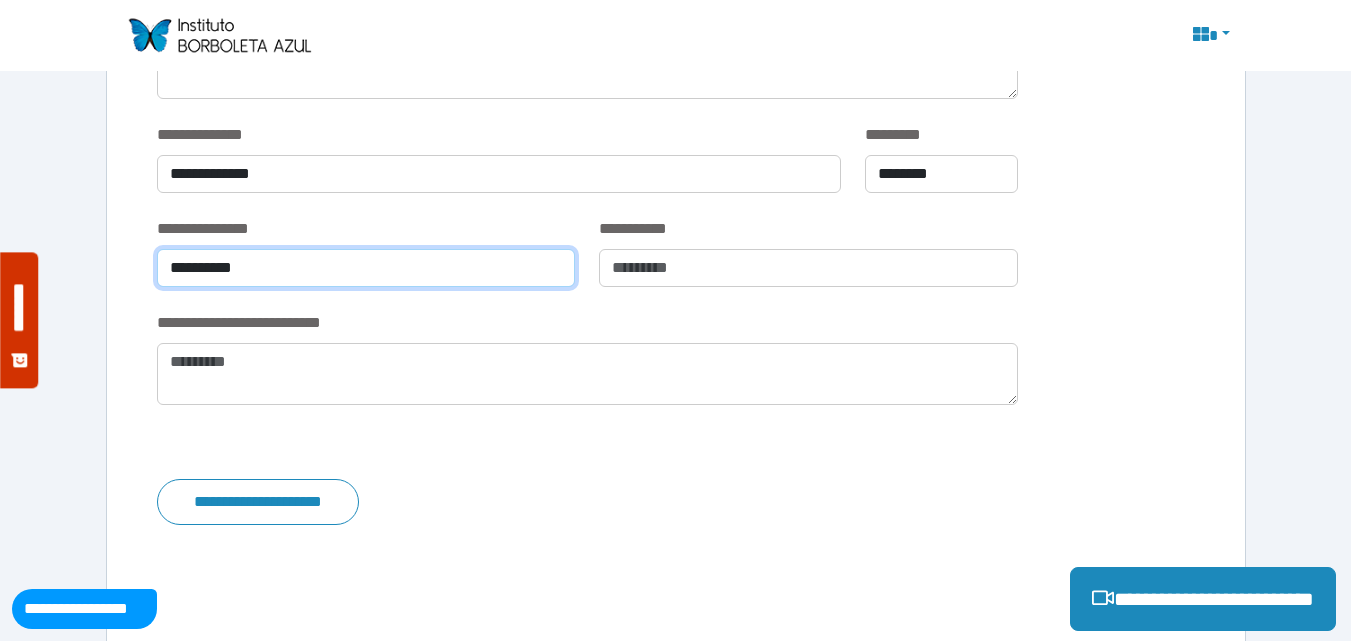 type on "**********" 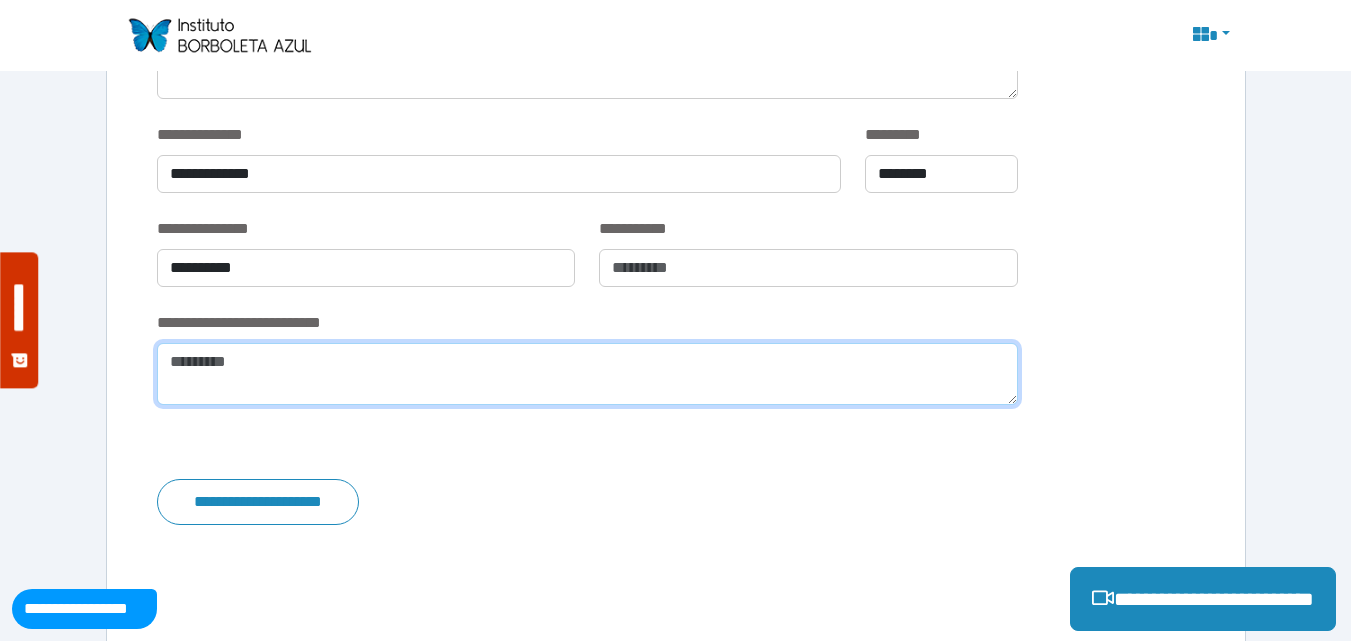 click at bounding box center [587, 374] 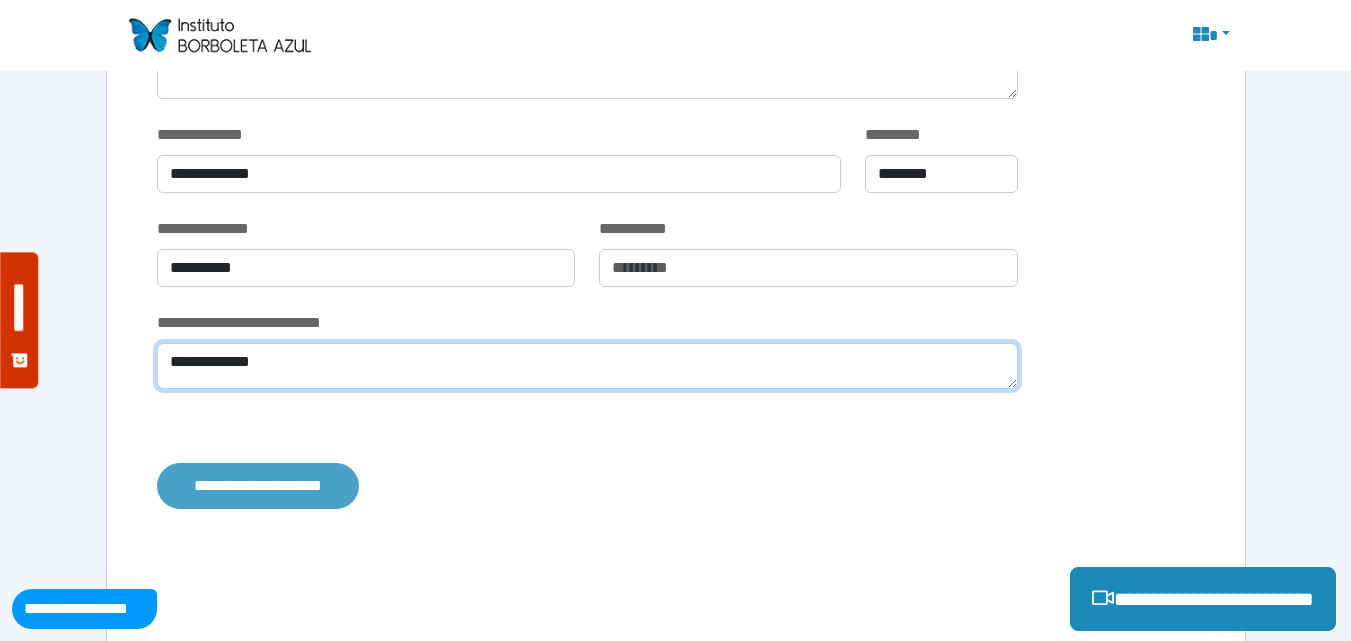 type on "**********" 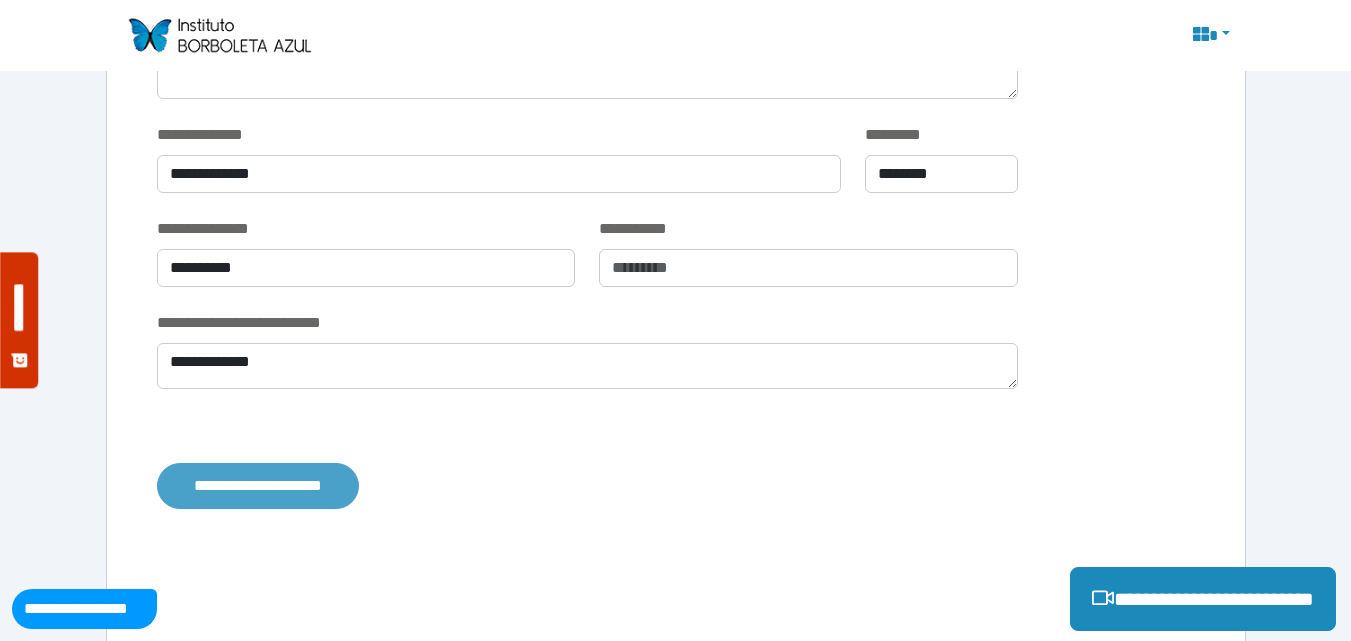 click on "**********" at bounding box center (258, 486) 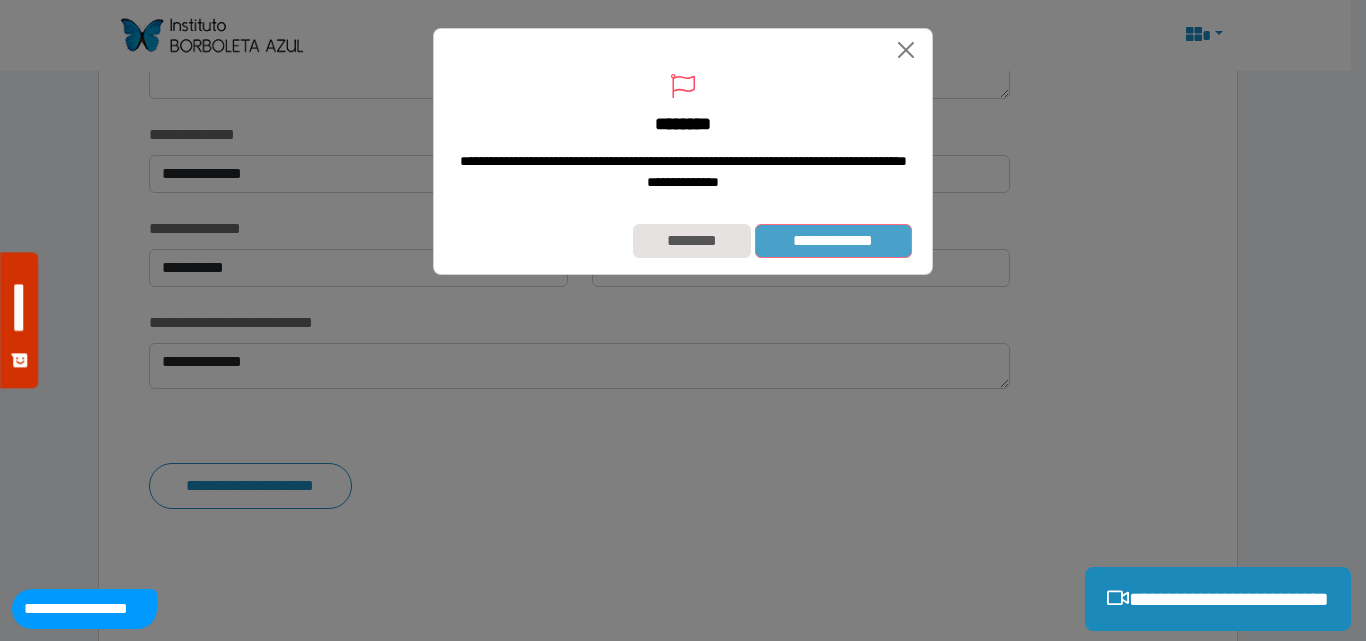 click on "**********" at bounding box center [833, 241] 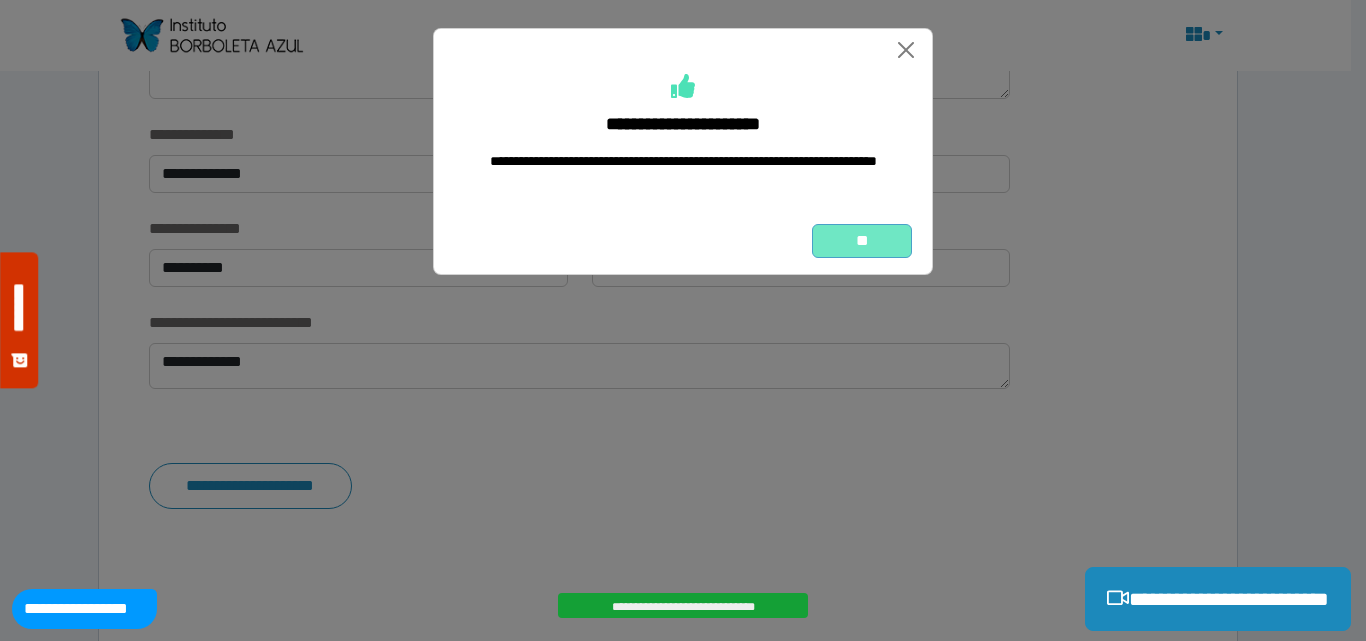 click on "**" at bounding box center (862, 241) 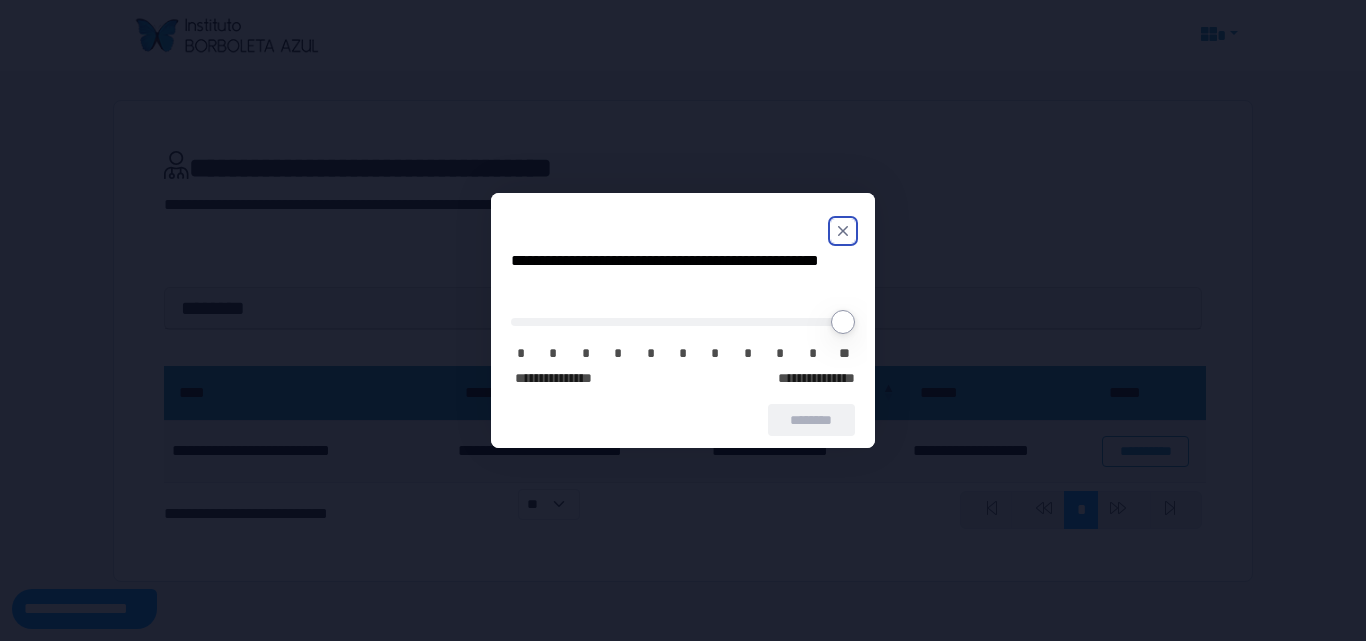 scroll, scrollTop: 0, scrollLeft: 0, axis: both 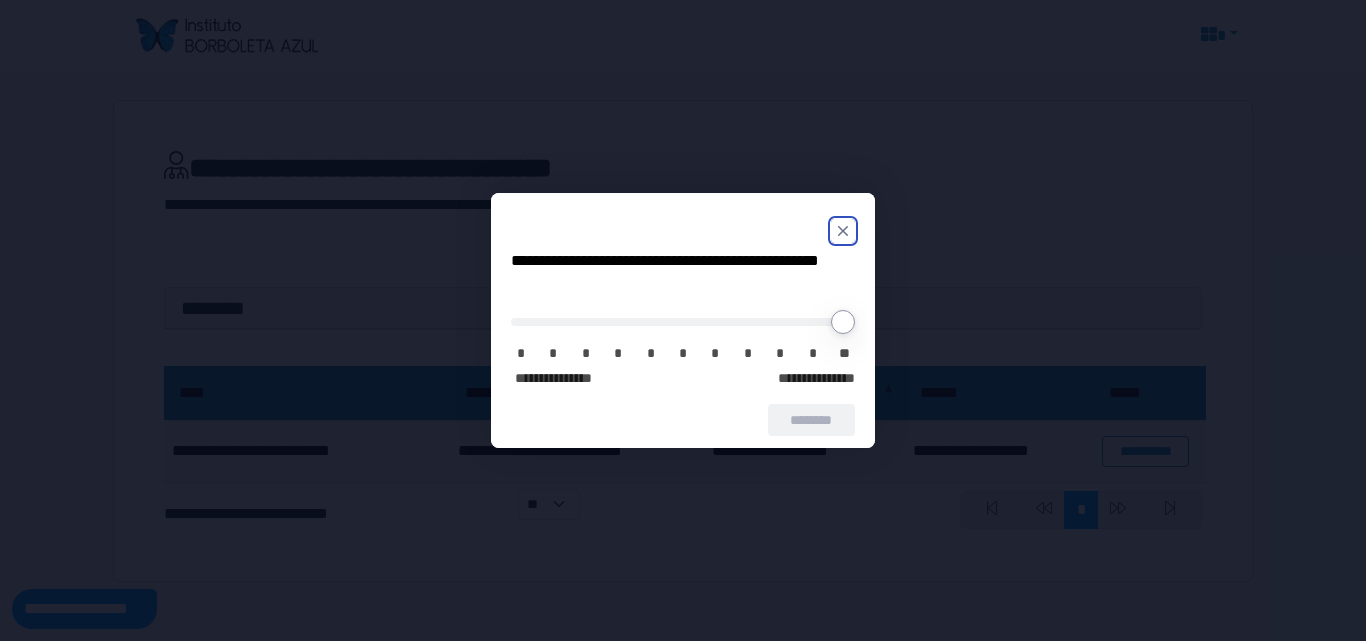 click on "*" at bounding box center [683, 354] 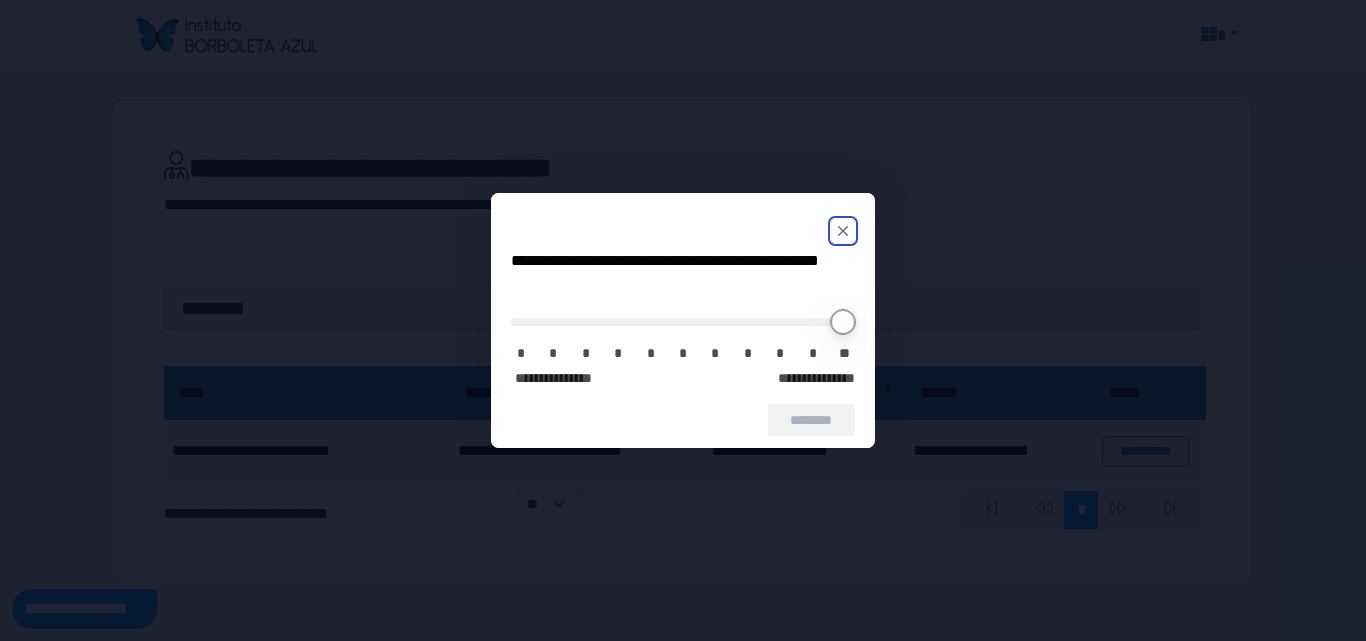 click at bounding box center (683, 322) 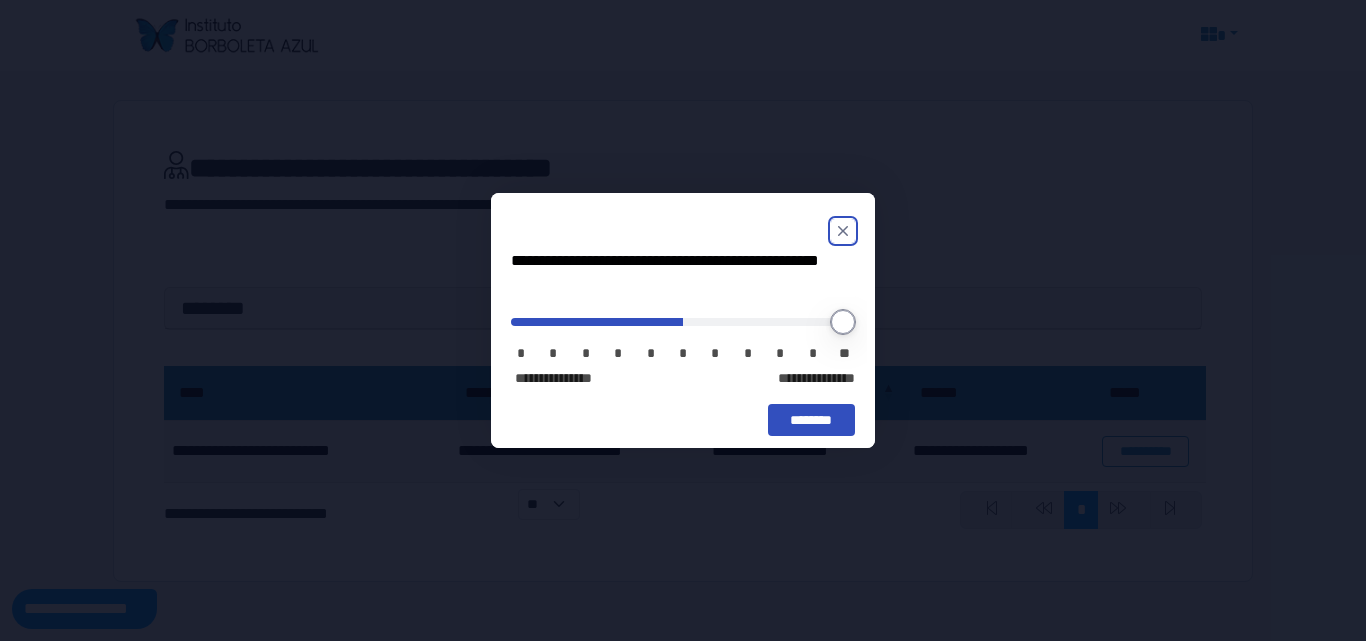 drag, startPoint x: 524, startPoint y: 325, endPoint x: 673, endPoint y: 340, distance: 149.75313 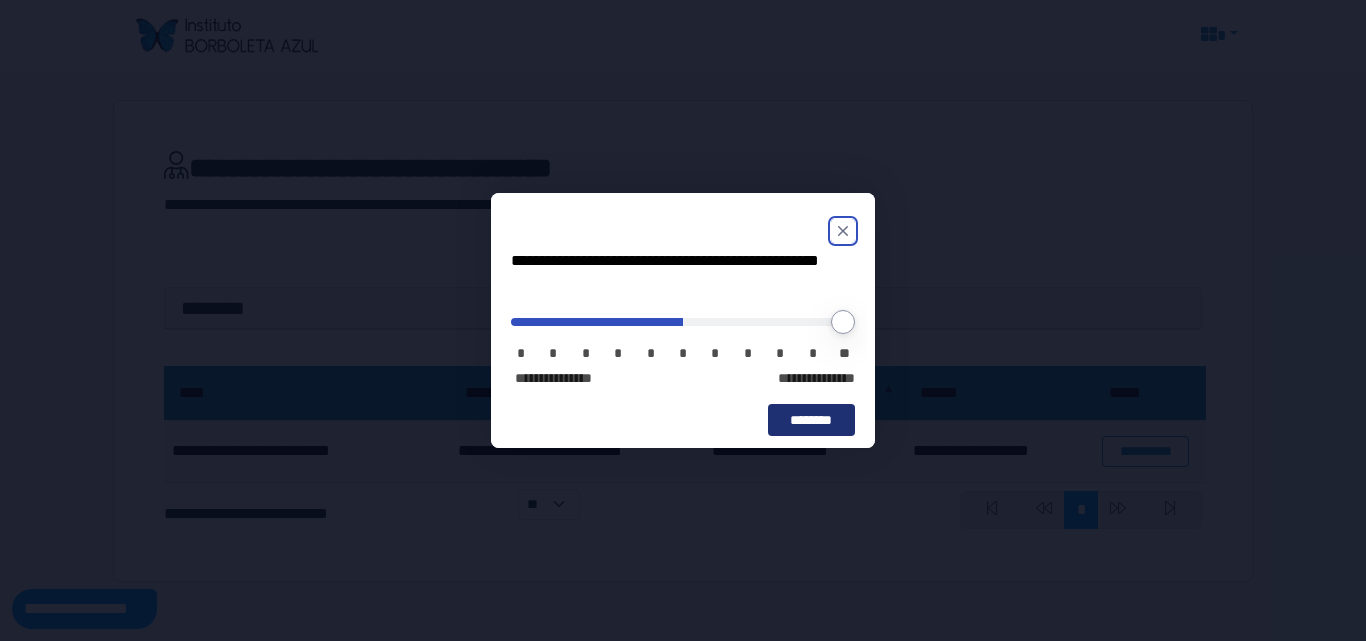 click on "********" at bounding box center [811, 420] 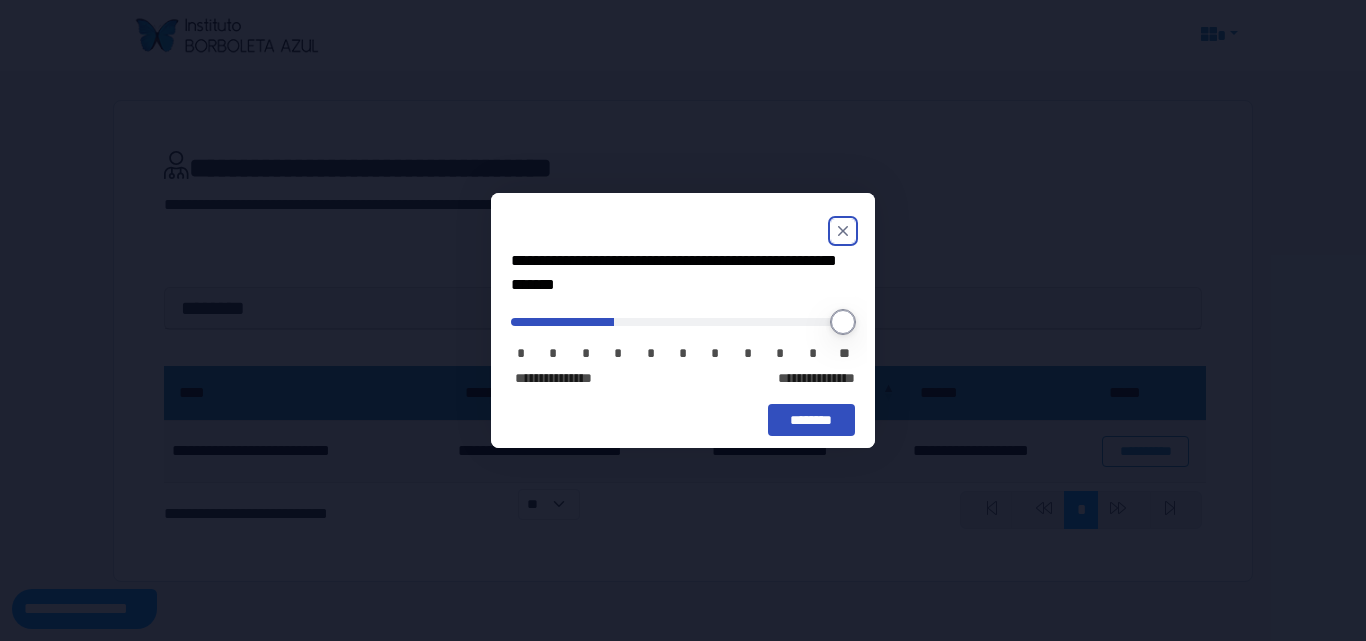 drag, startPoint x: 528, startPoint y: 327, endPoint x: 613, endPoint y: 333, distance: 85.2115 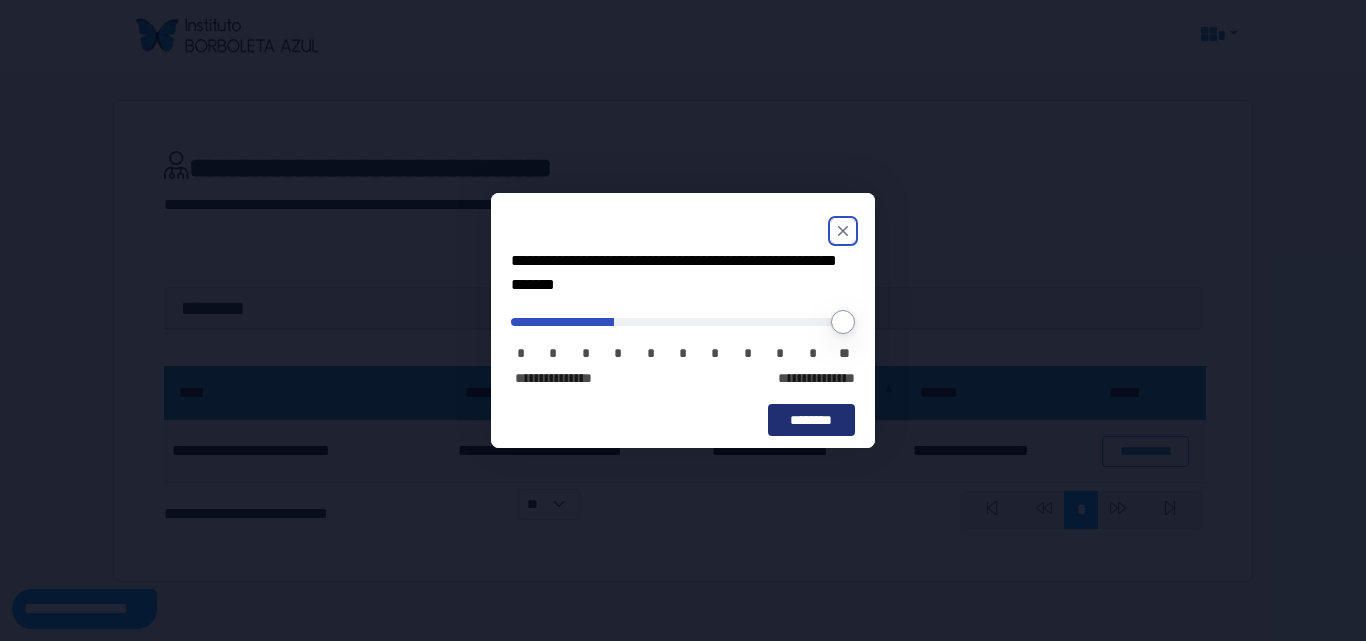 click on "********" at bounding box center (811, 420) 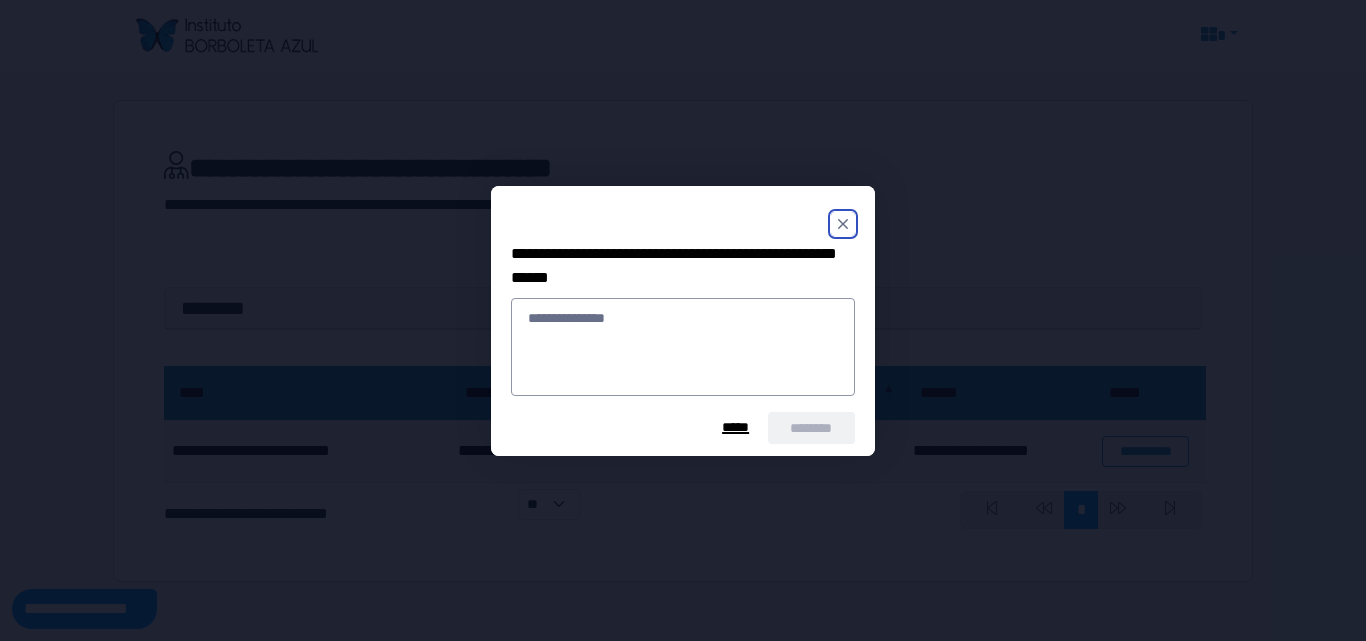 click on "*****" at bounding box center (735, 427) 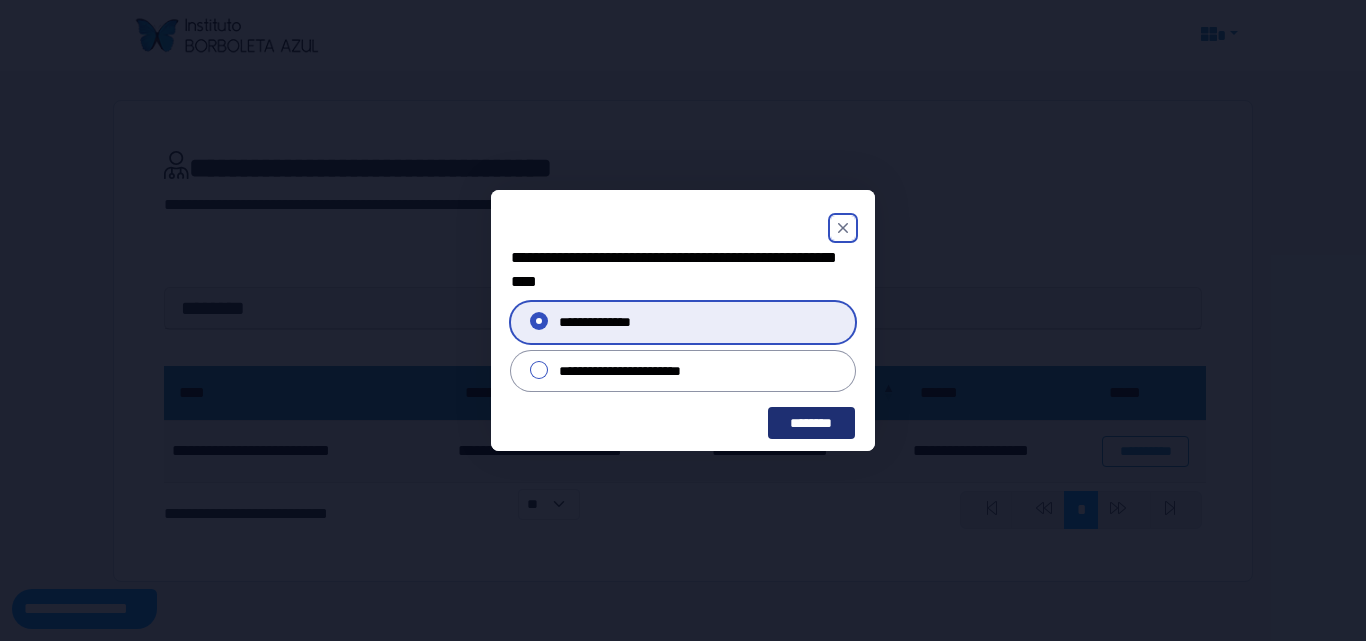 click on "********" at bounding box center [811, 423] 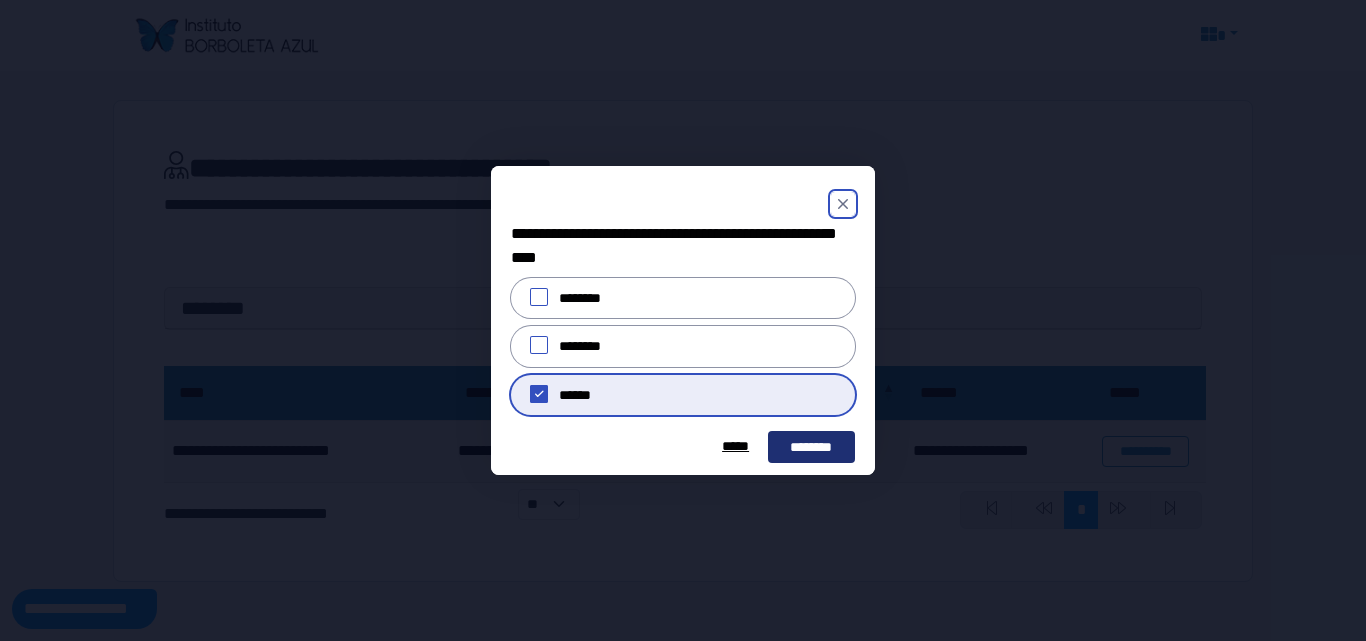 click on "********" at bounding box center (811, 447) 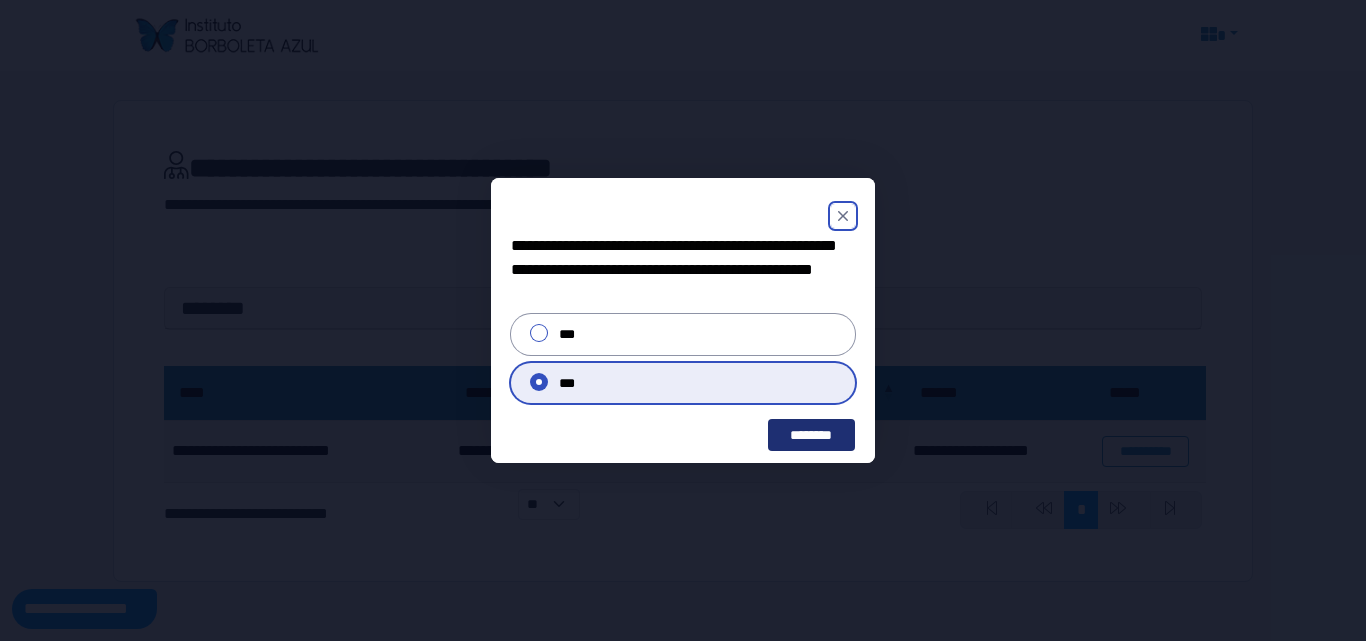 click on "********" at bounding box center (811, 435) 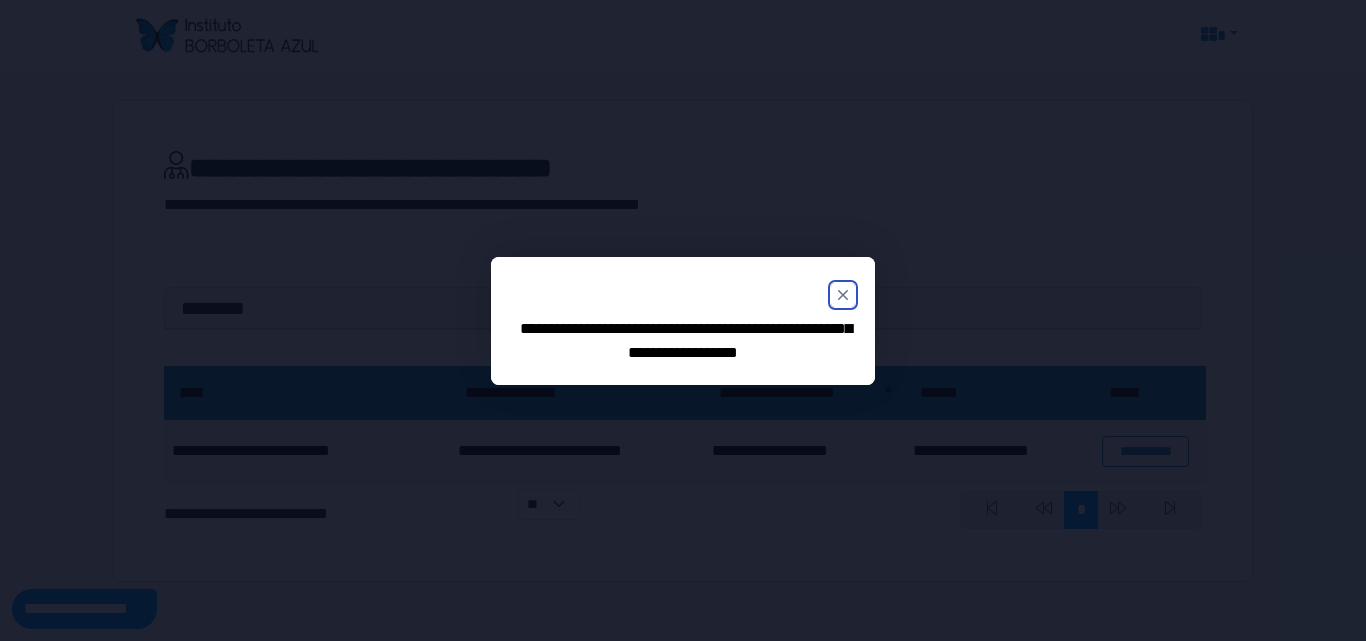 click at bounding box center [843, 295] 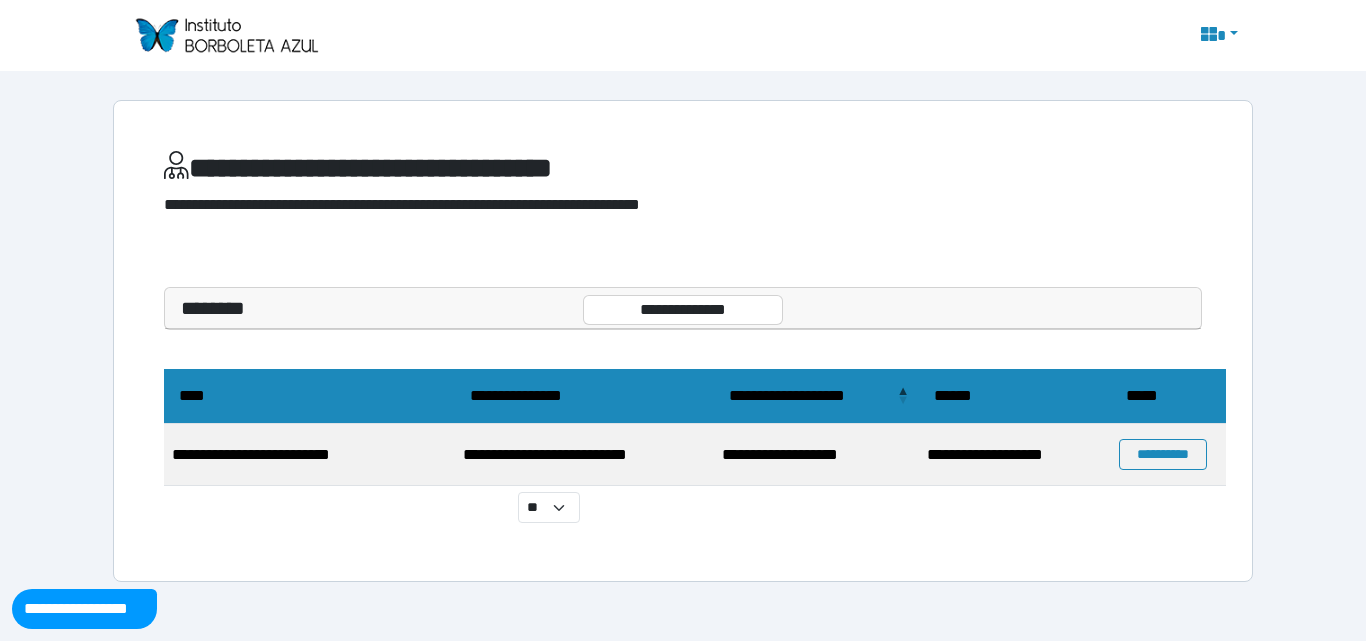 click at bounding box center [1217, 36] 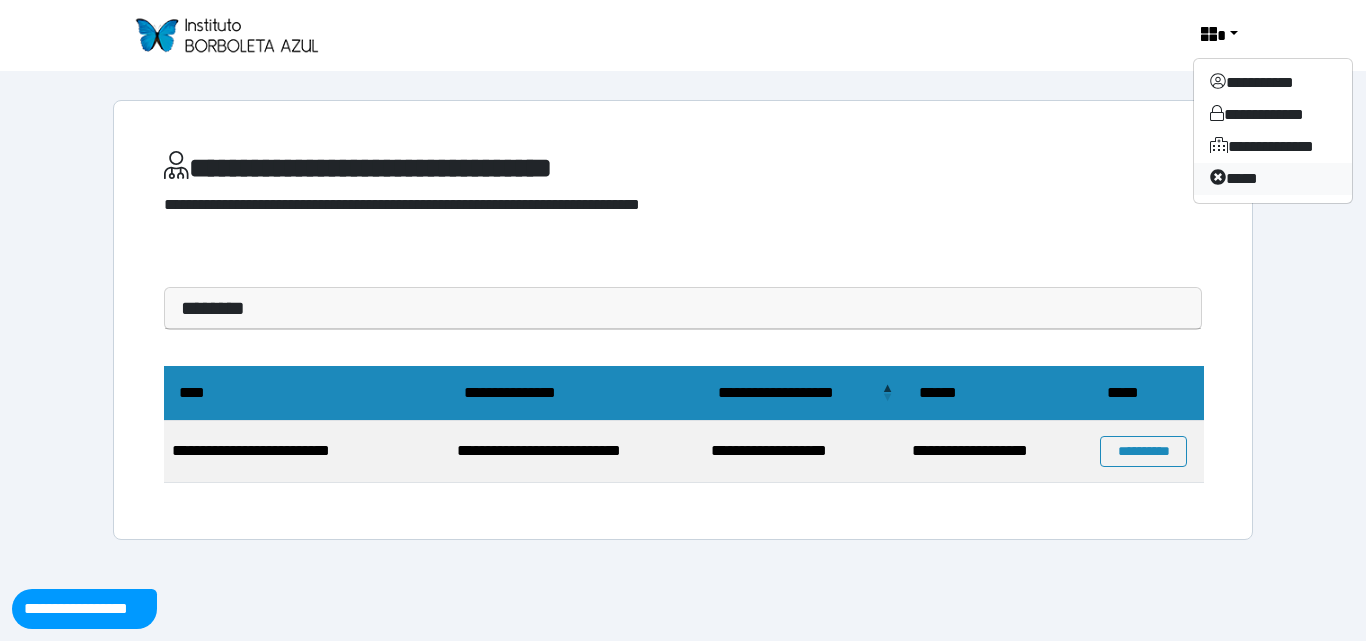 click on "****" at bounding box center (1273, 179) 